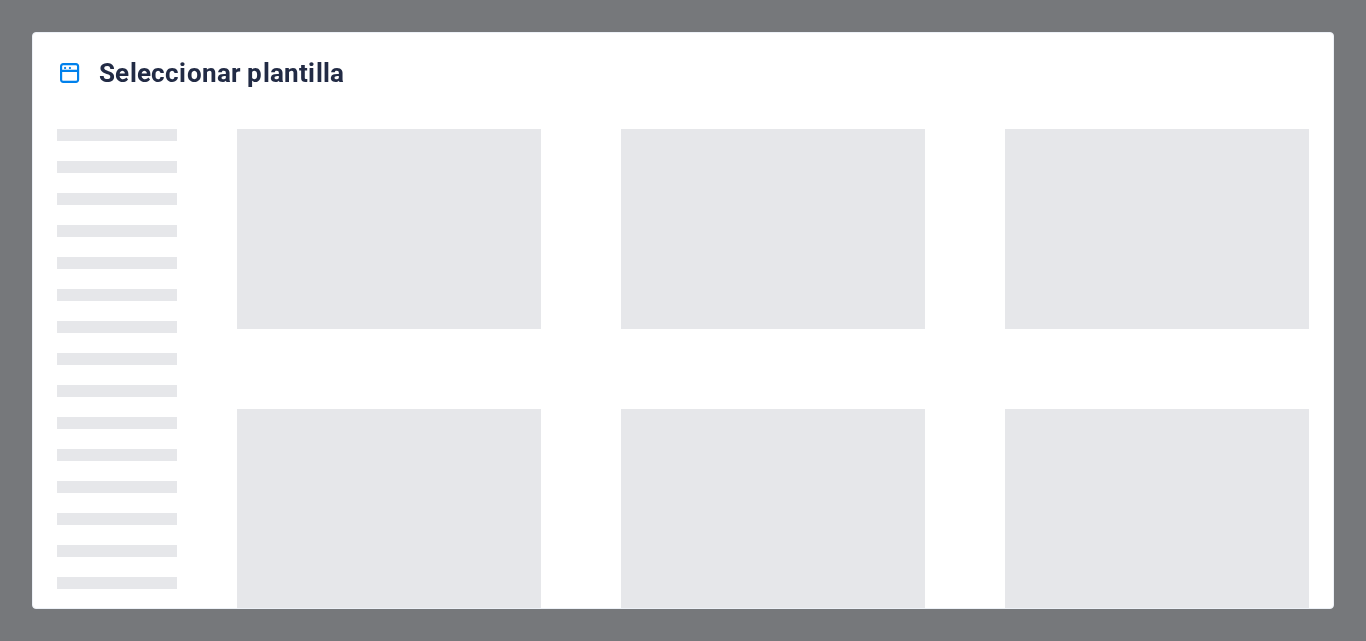 scroll, scrollTop: 0, scrollLeft: 0, axis: both 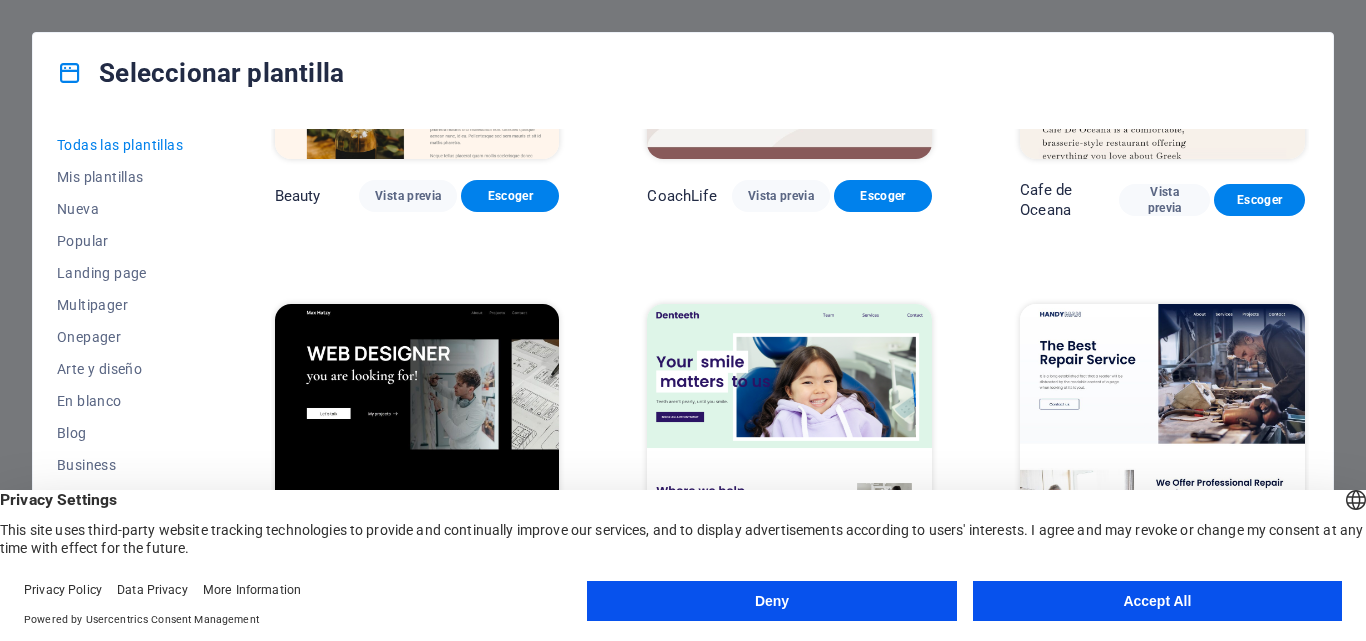 drag, startPoint x: 1211, startPoint y: 537, endPoint x: 853, endPoint y: 592, distance: 362.20023 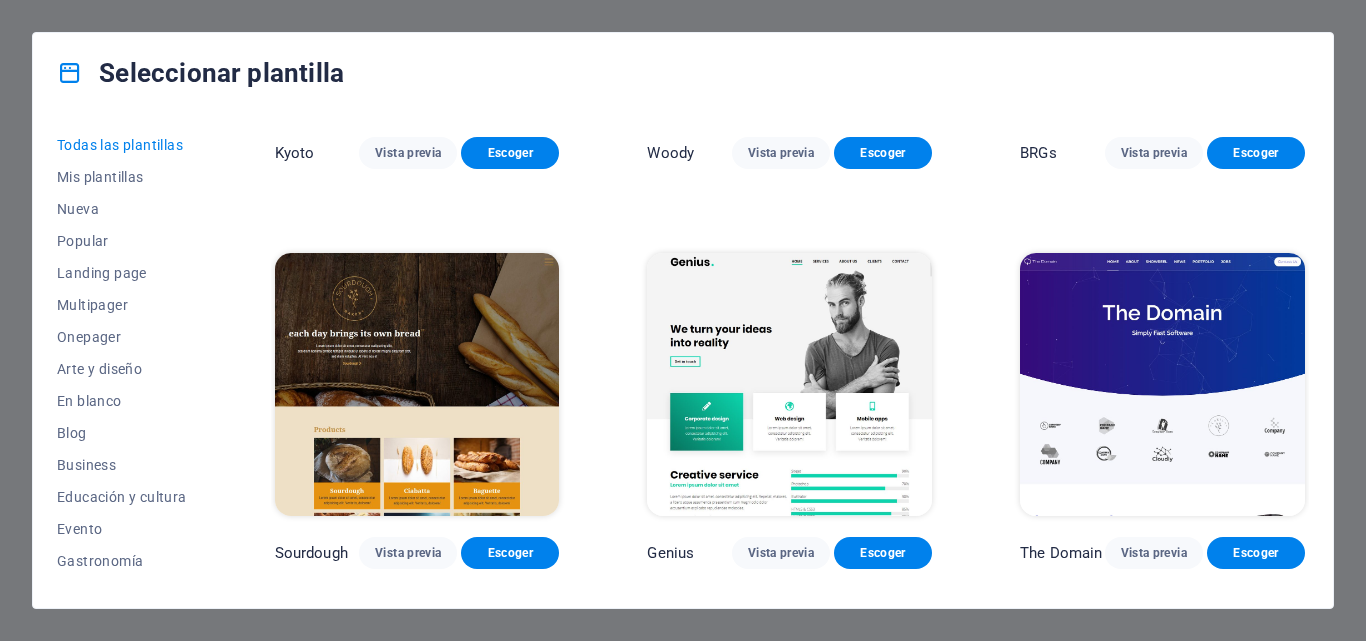 scroll, scrollTop: 10500, scrollLeft: 0, axis: vertical 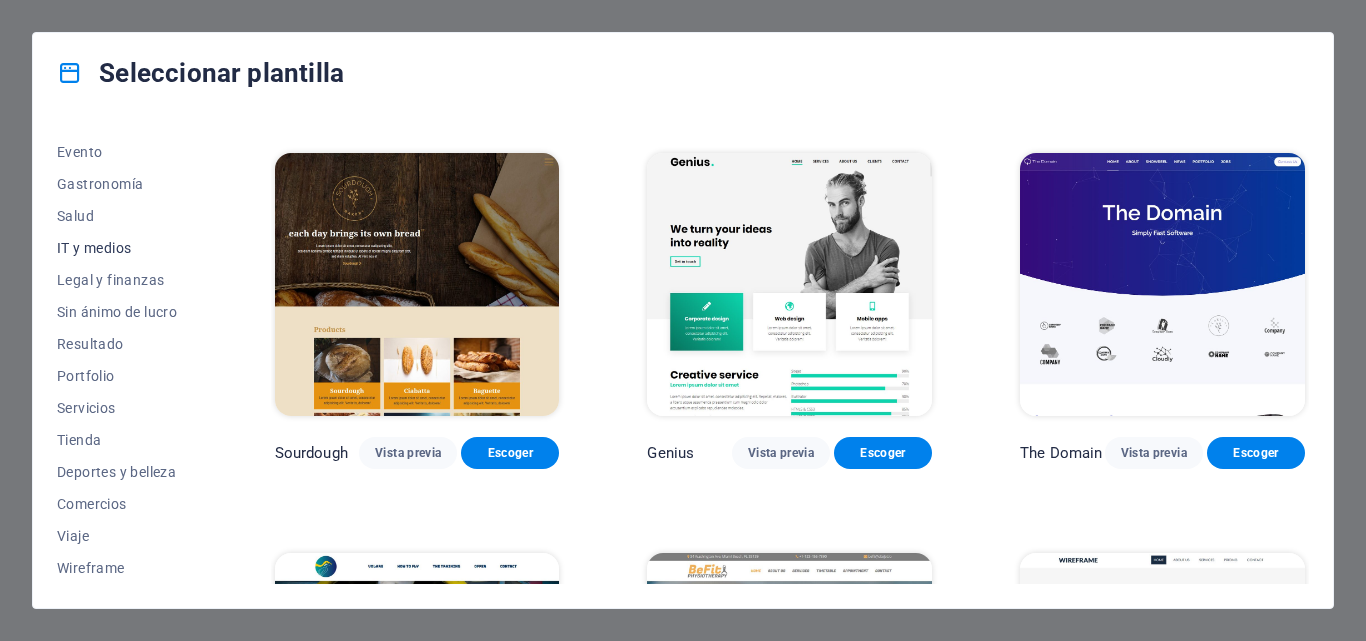 click on "IT y medios" at bounding box center (122, 248) 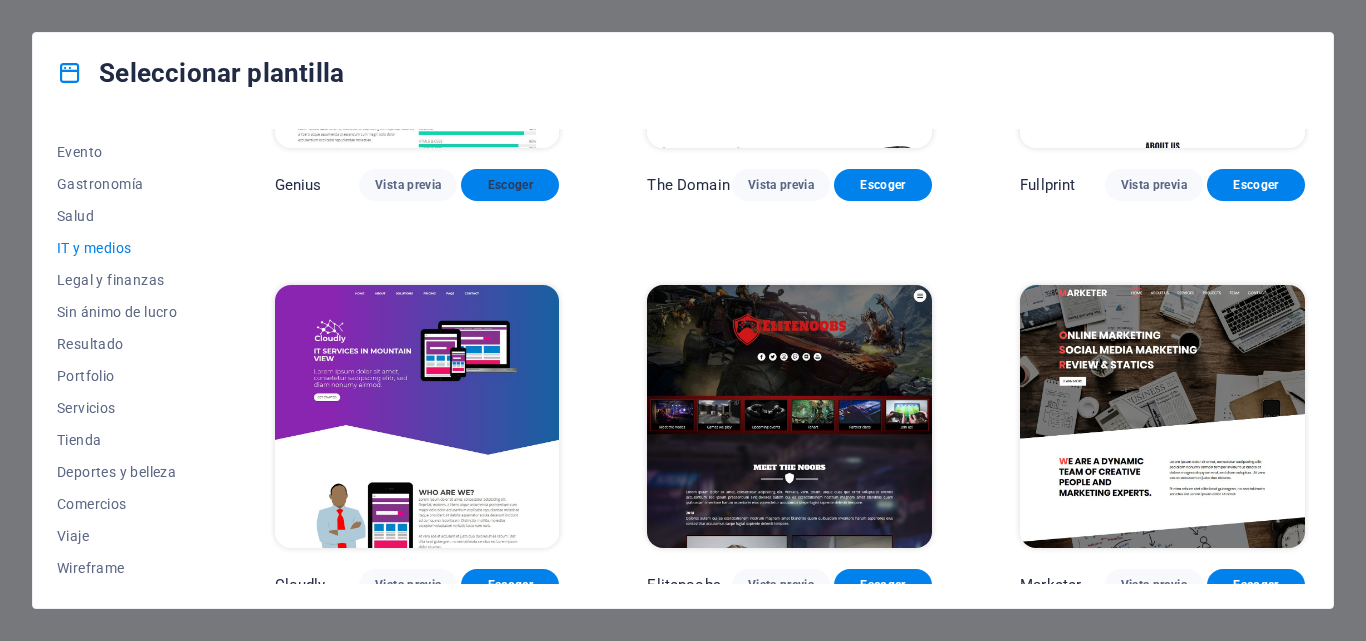 scroll, scrollTop: 1078, scrollLeft: 0, axis: vertical 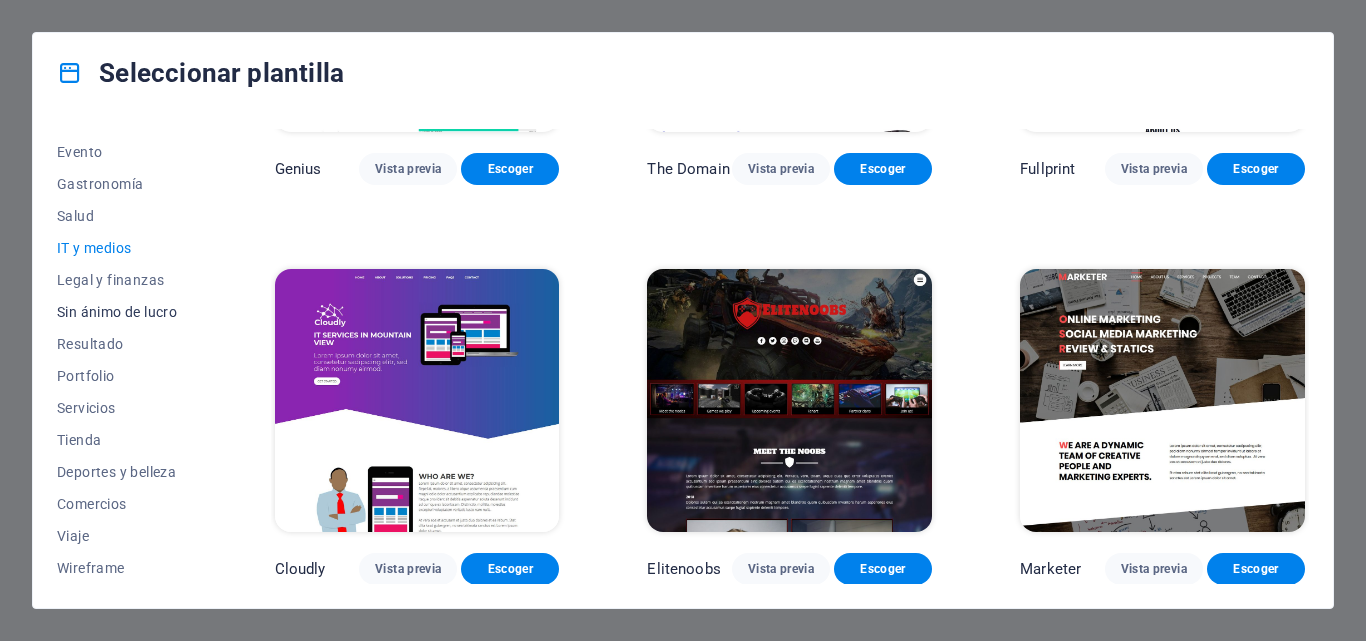 click on "Sin ánimo de lucro" at bounding box center [122, 312] 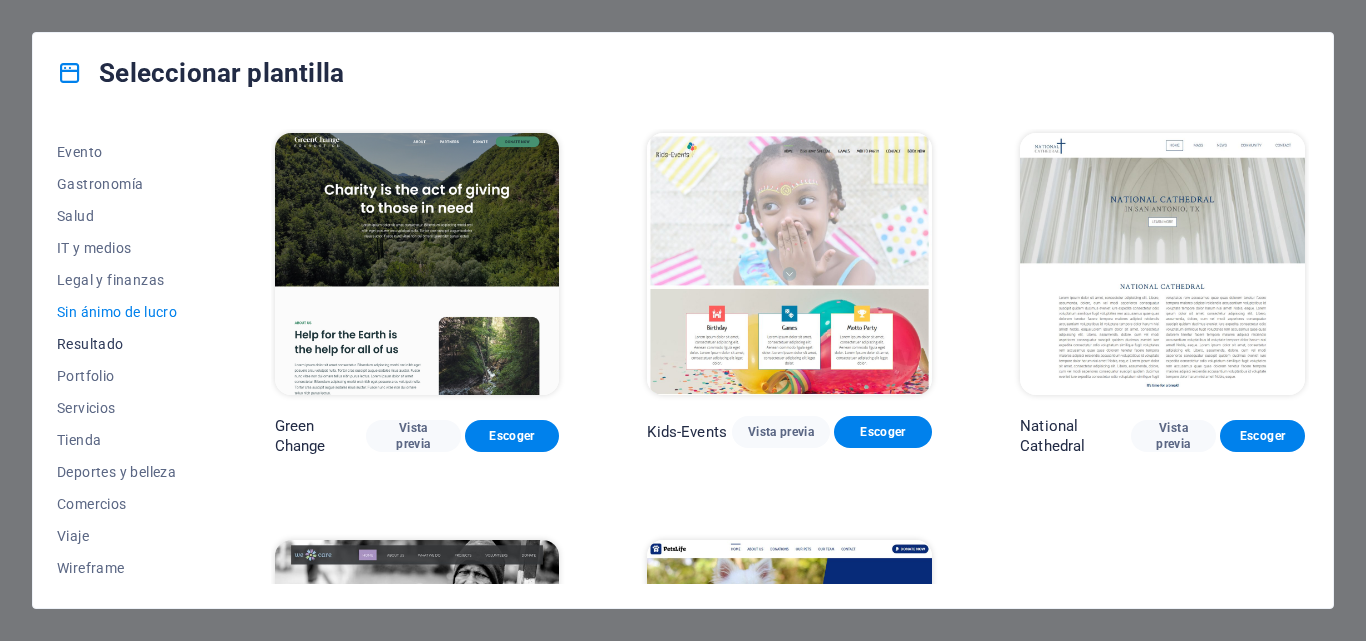 click on "Resultado" at bounding box center [122, 344] 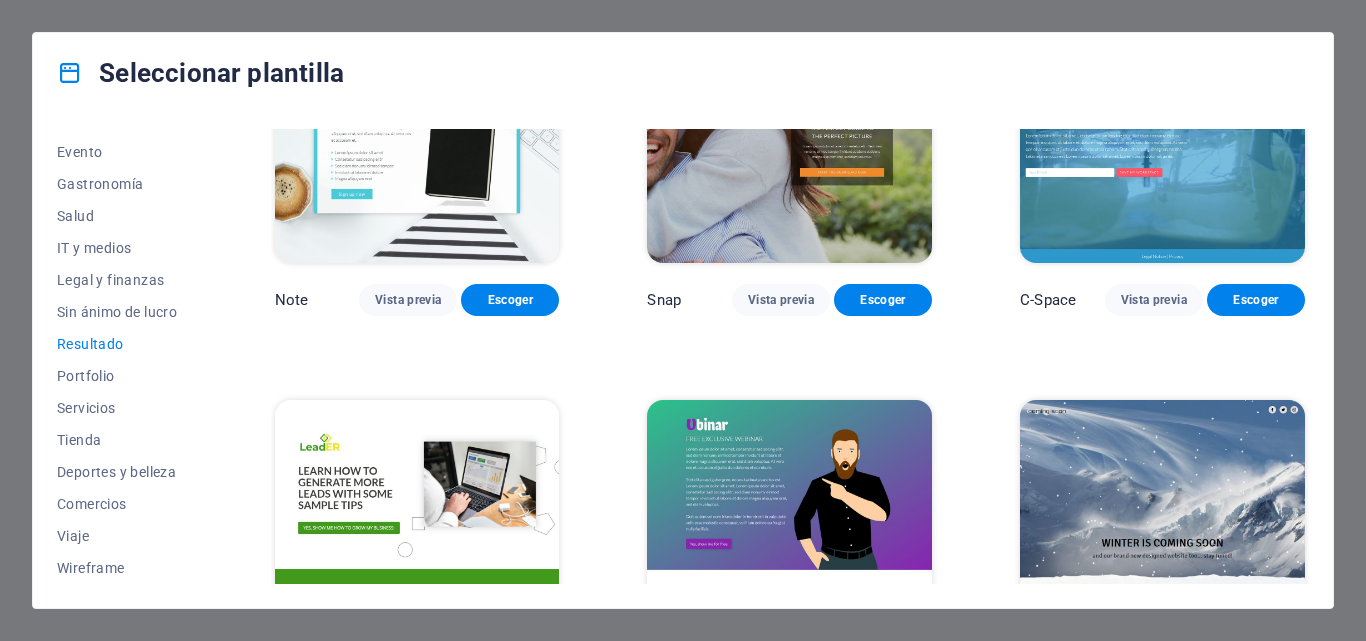 scroll, scrollTop: 1500, scrollLeft: 0, axis: vertical 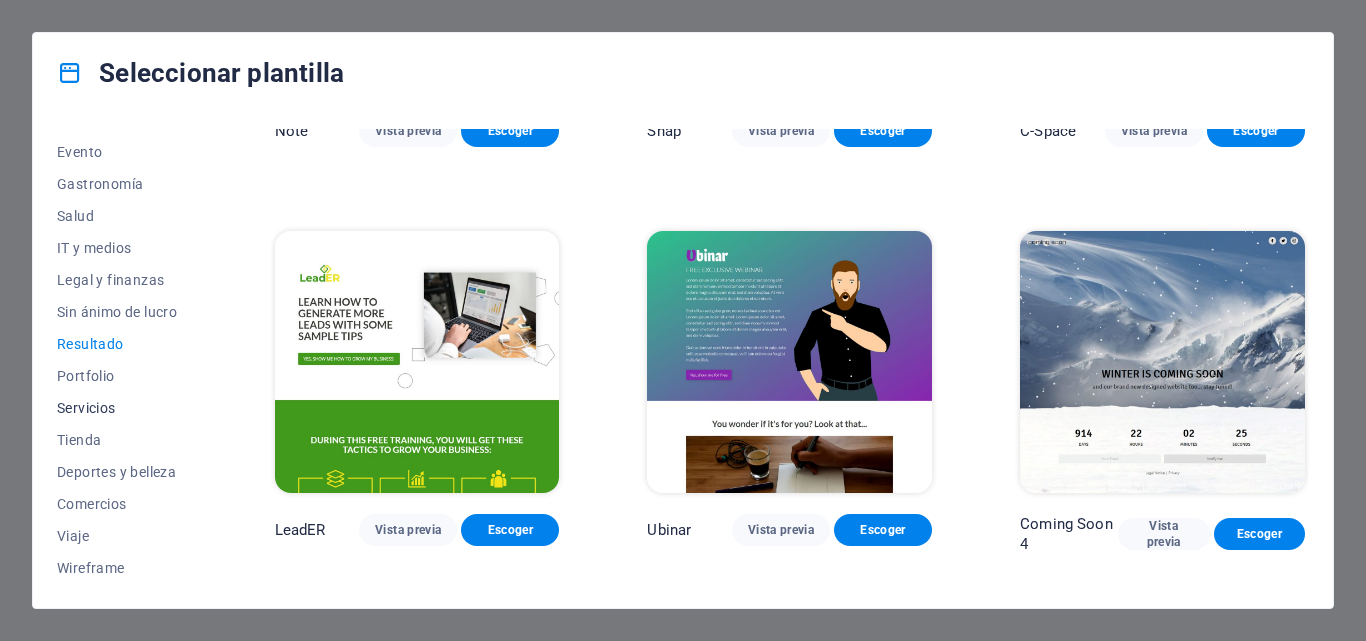 click on "Servicios" at bounding box center (122, 408) 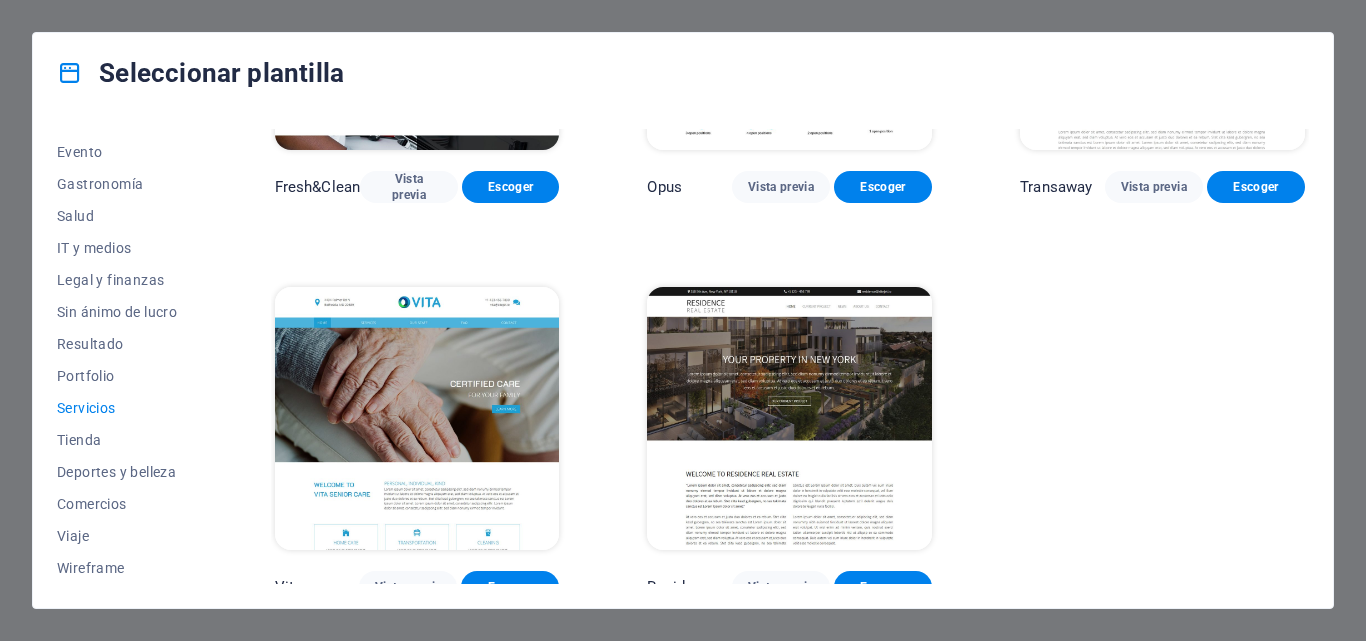 scroll, scrollTop: 2269, scrollLeft: 0, axis: vertical 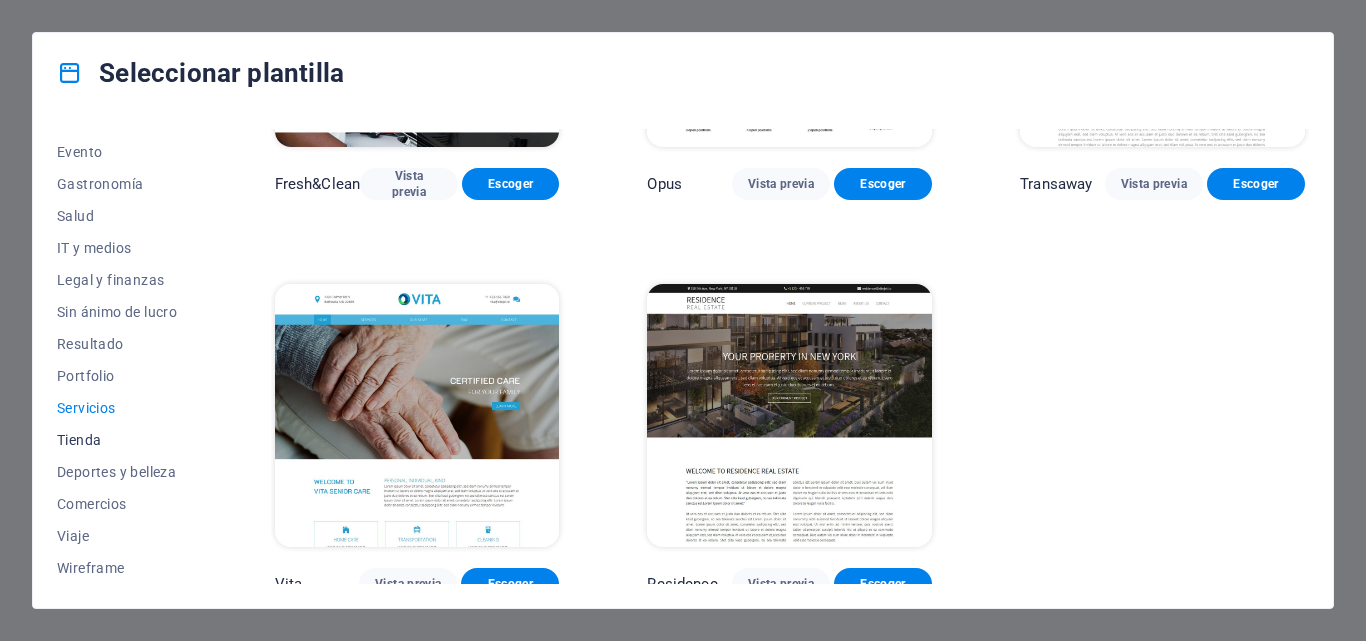 click on "Tienda" at bounding box center (122, 440) 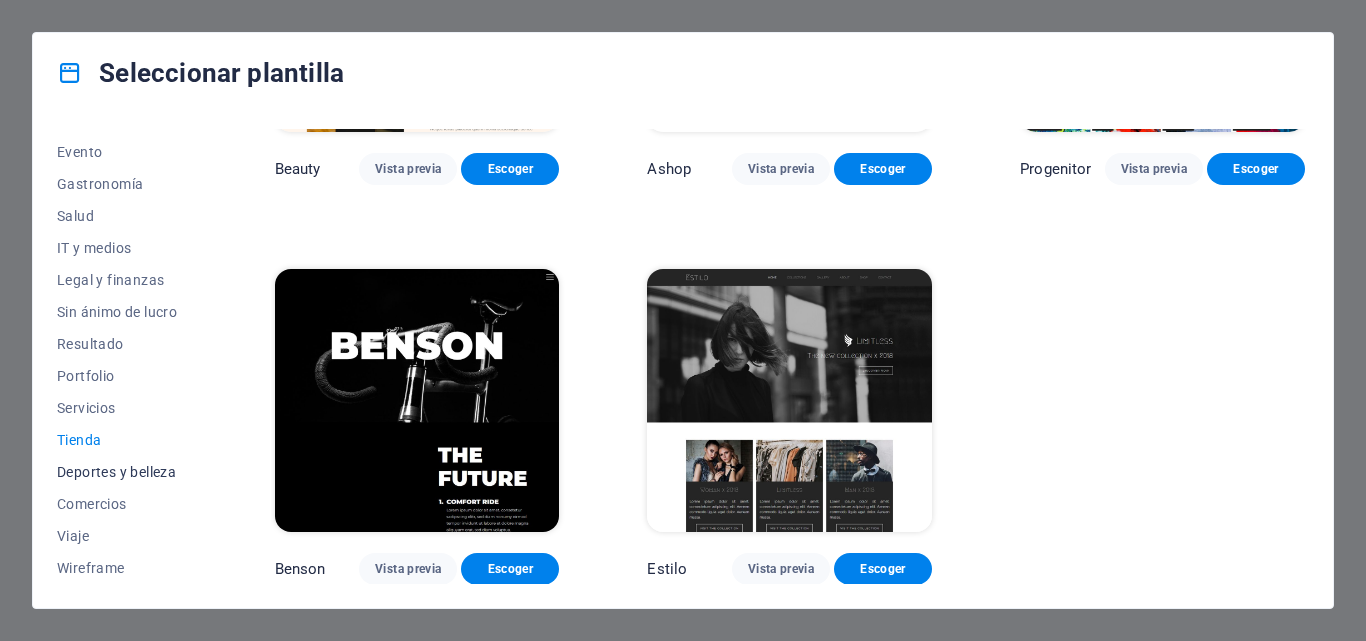 click on "Deportes y belleza" at bounding box center (122, 472) 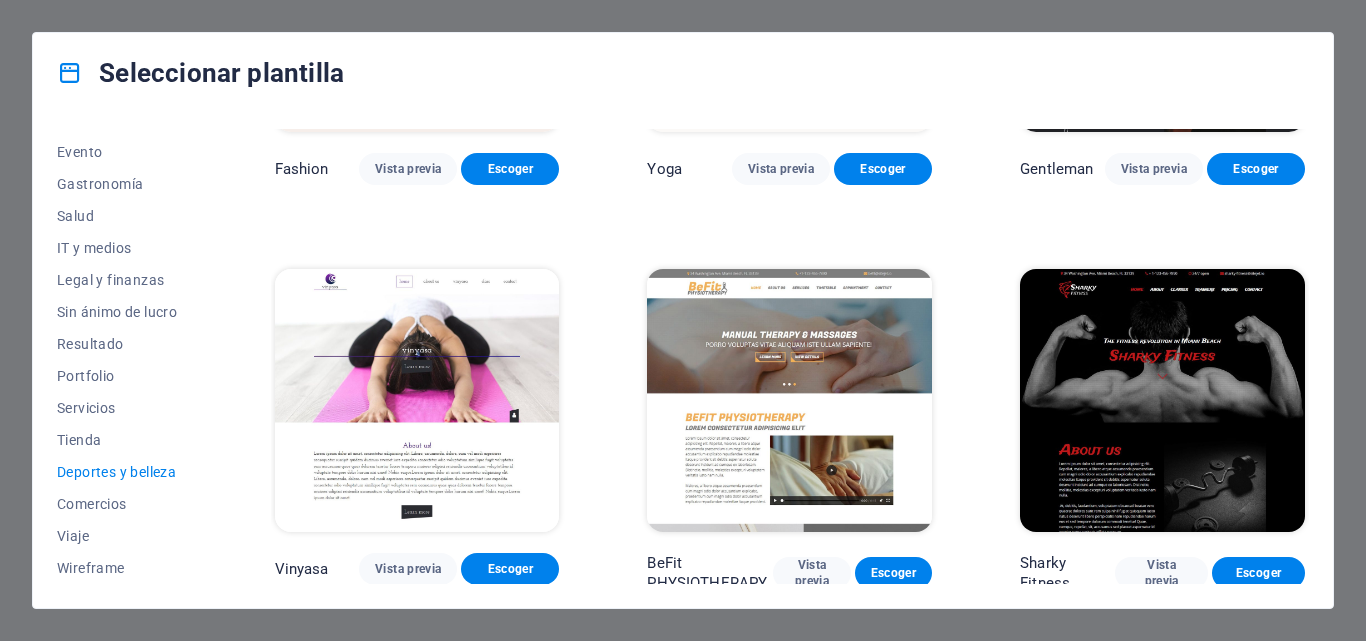 scroll, scrollTop: 1872, scrollLeft: 0, axis: vertical 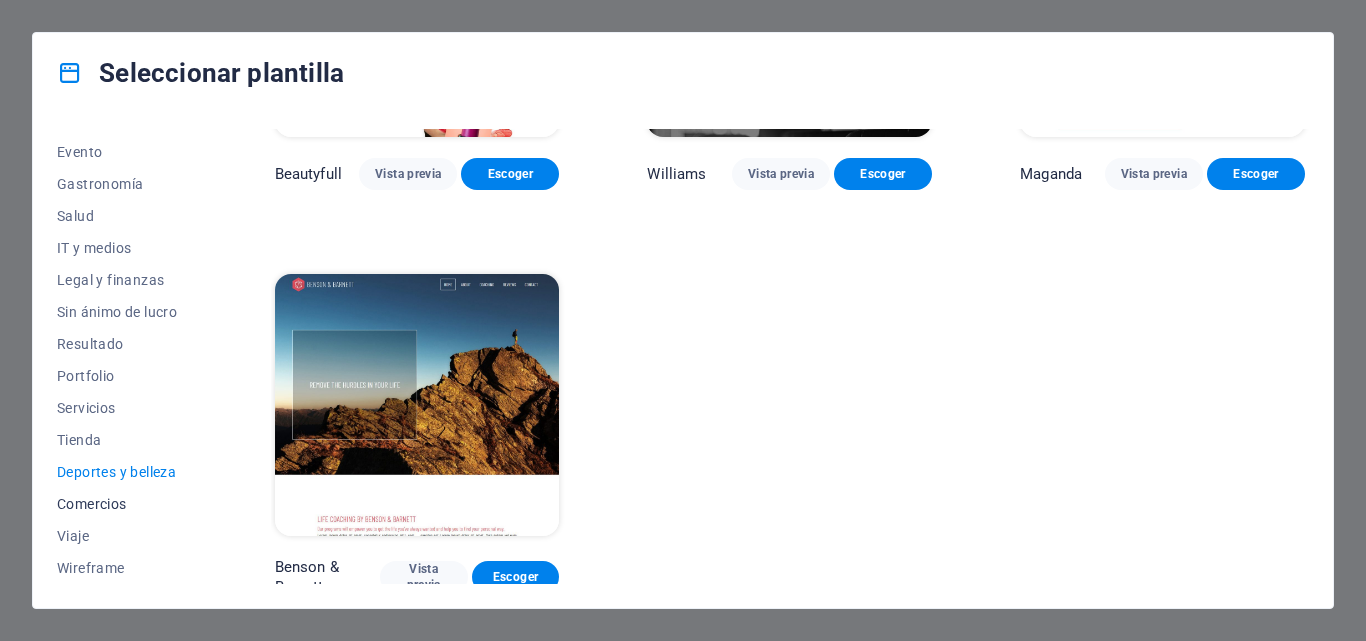 click on "Comercios" at bounding box center (122, 504) 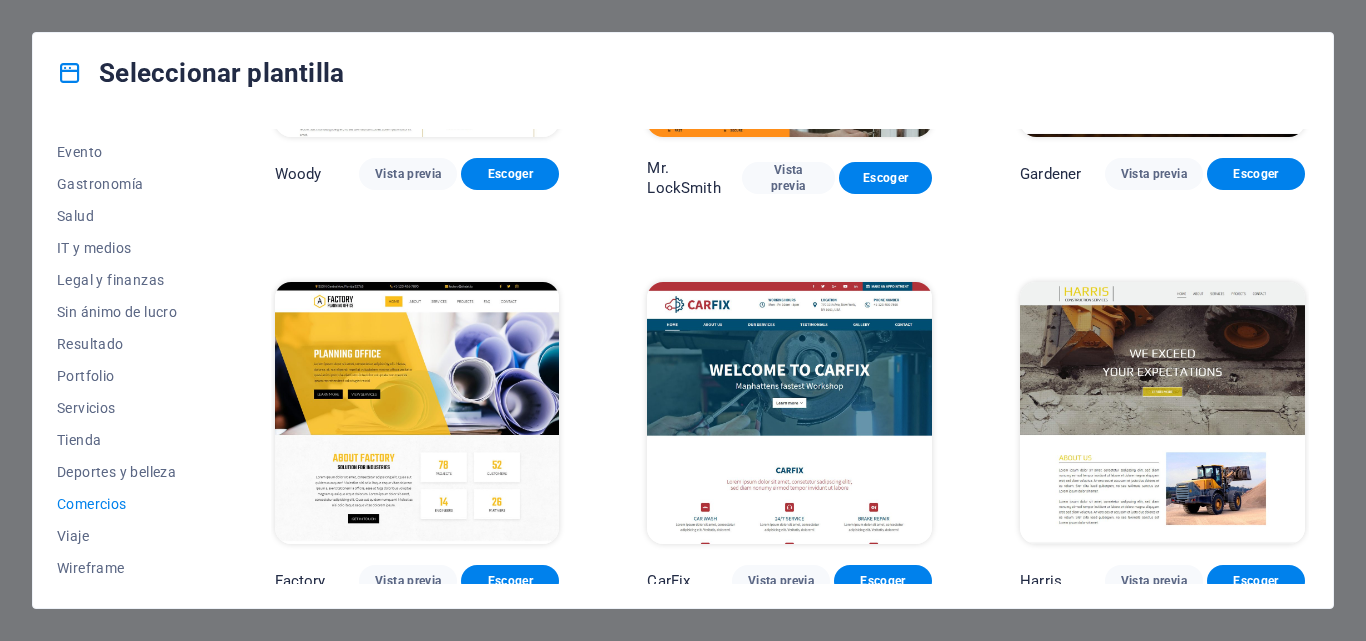 scroll, scrollTop: 665, scrollLeft: 0, axis: vertical 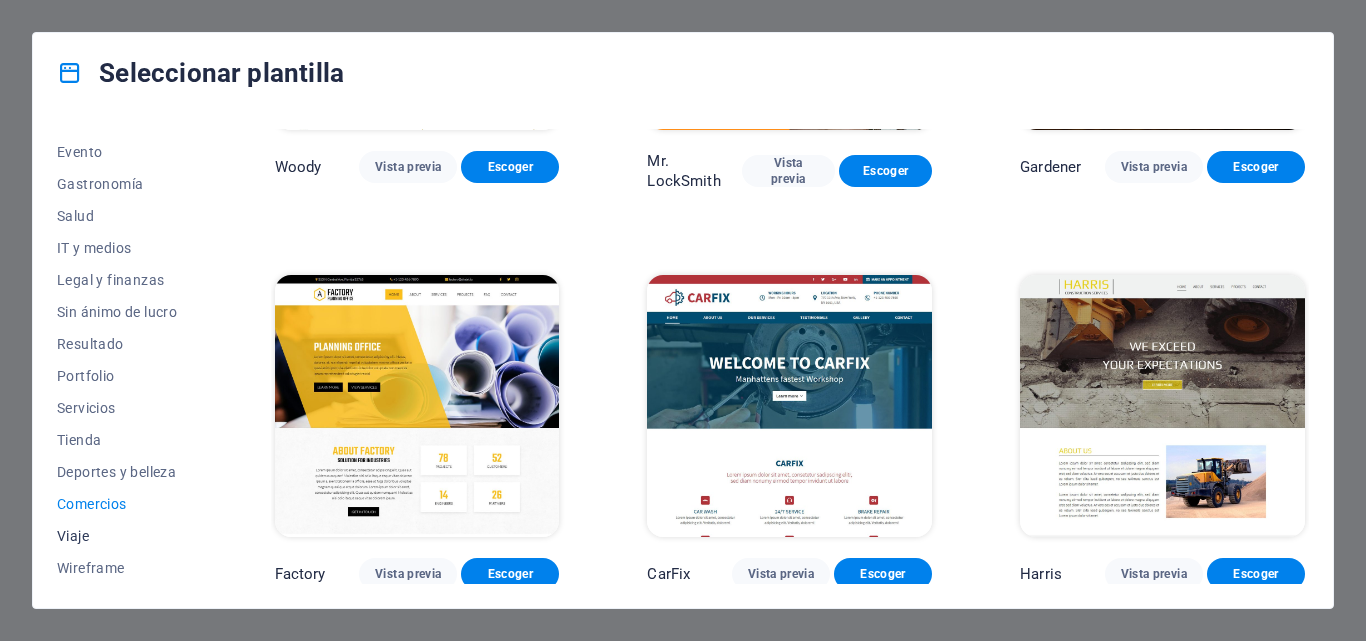 click on "Viaje" at bounding box center (122, 536) 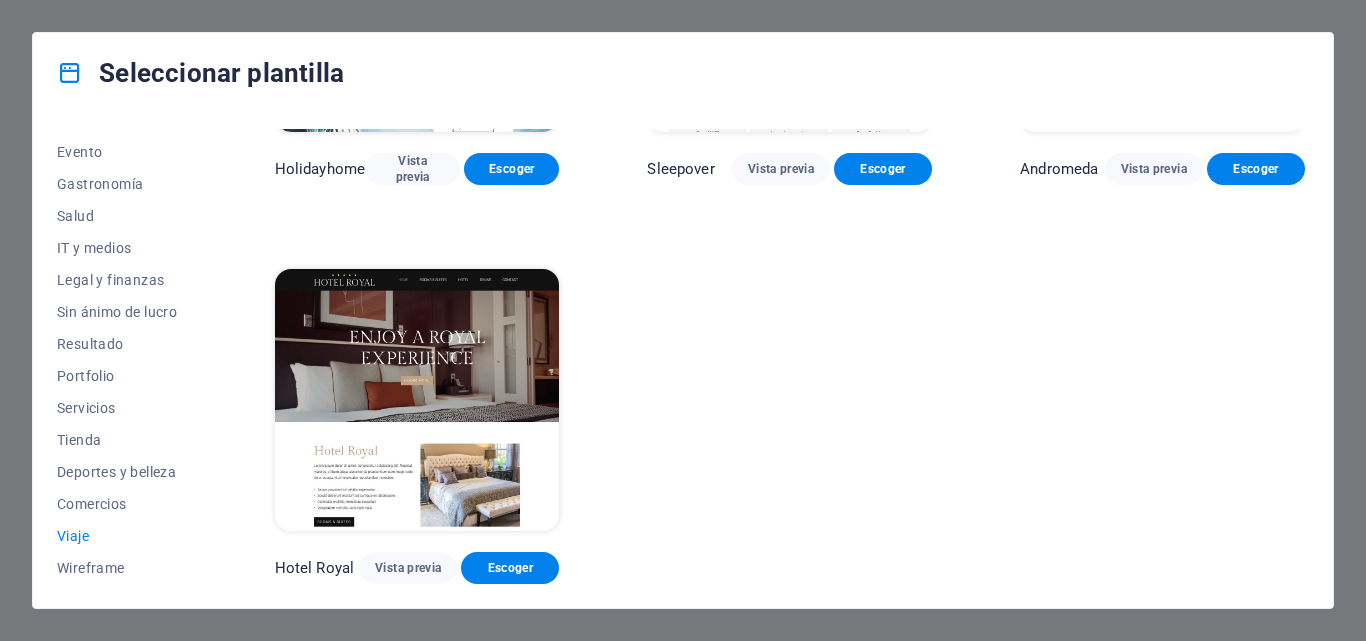 scroll, scrollTop: 0, scrollLeft: 0, axis: both 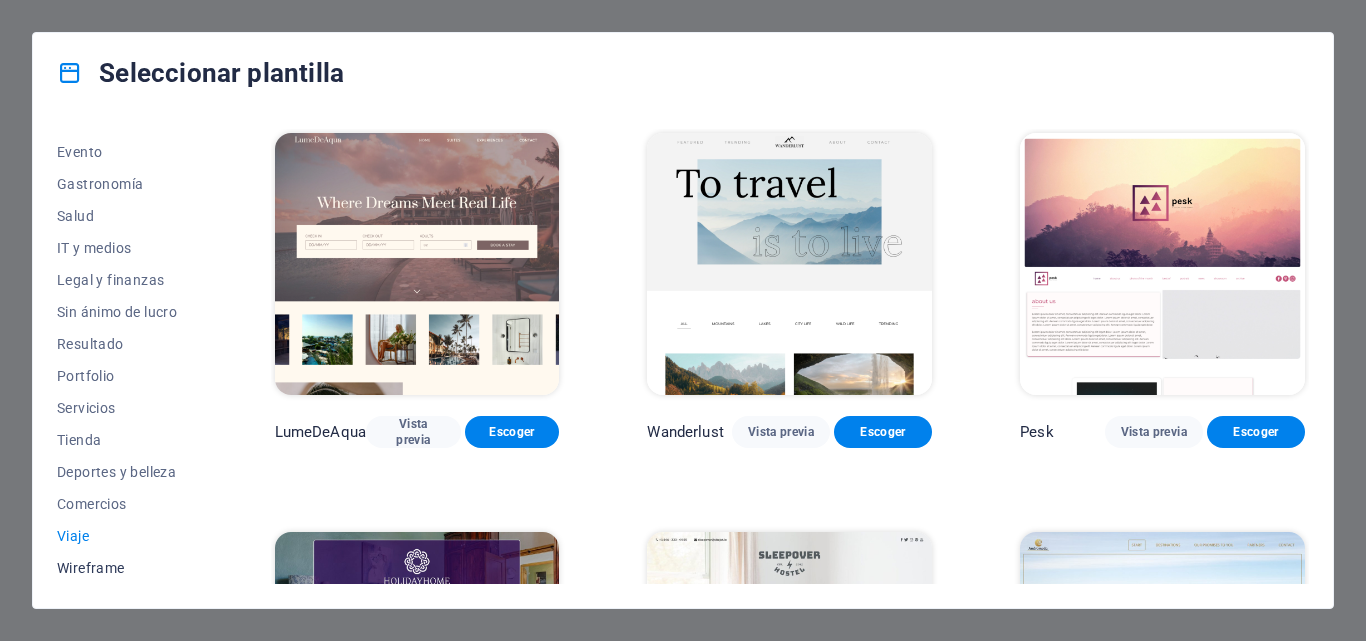 click on "Wireframe" at bounding box center [122, 568] 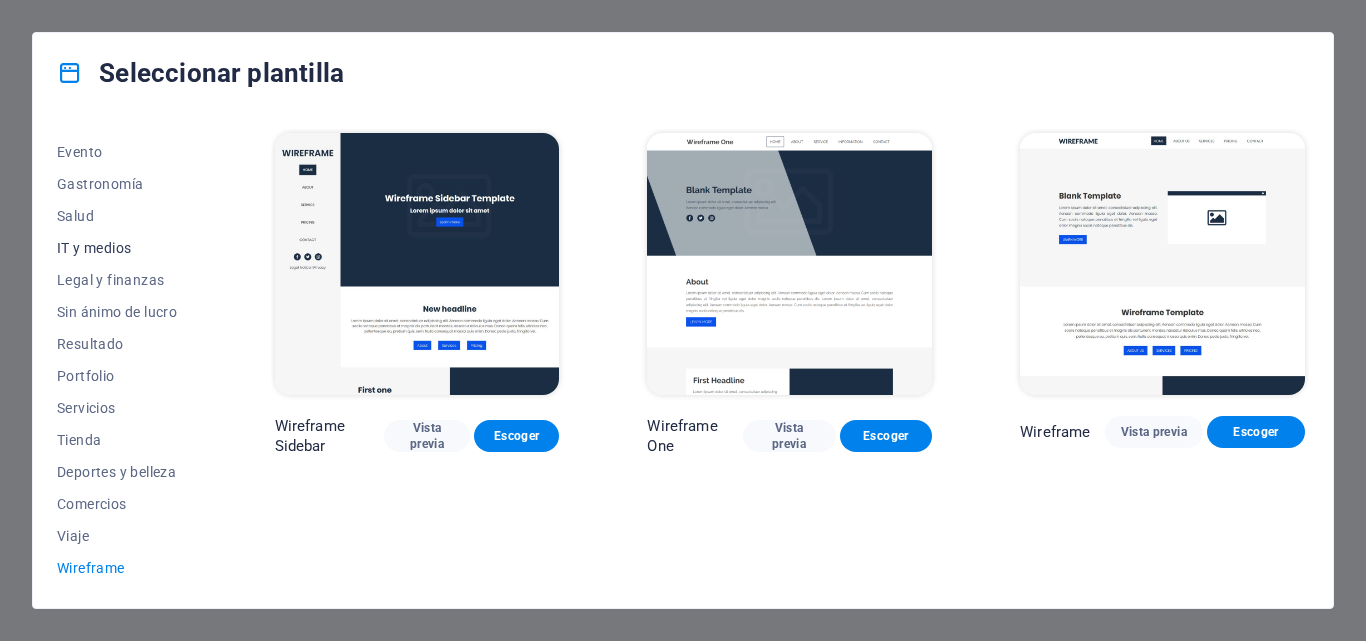 click on "IT y medios" at bounding box center [122, 248] 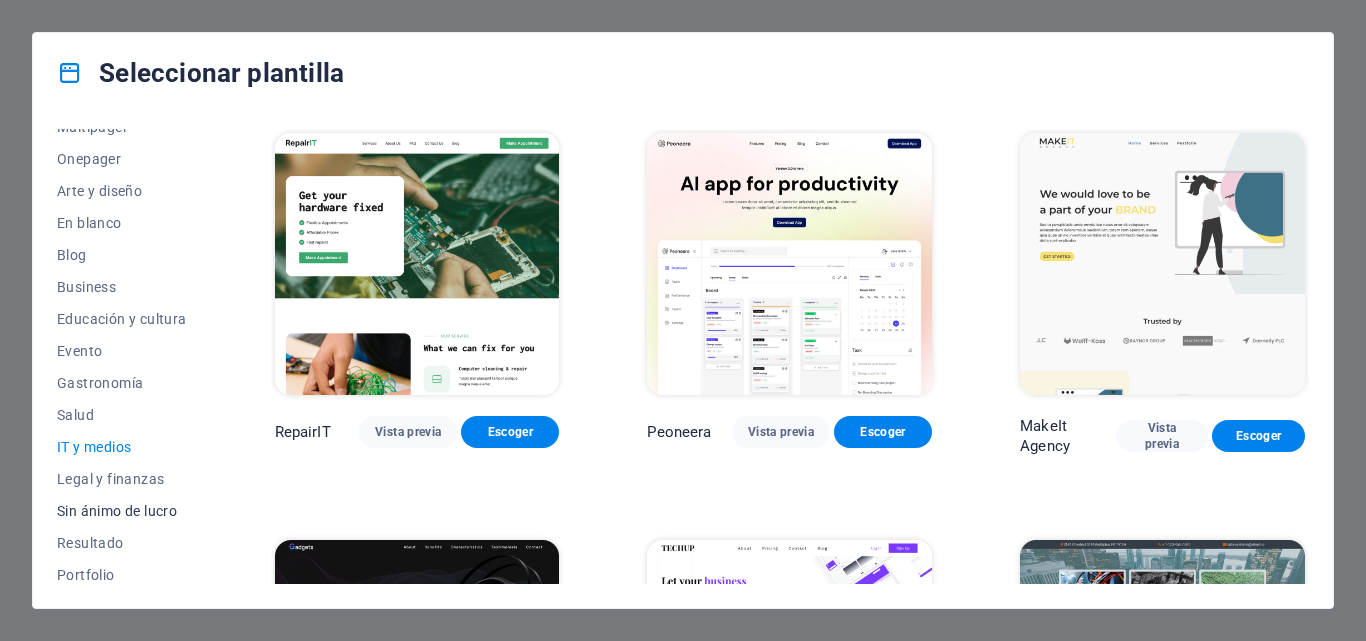 scroll, scrollTop: 177, scrollLeft: 0, axis: vertical 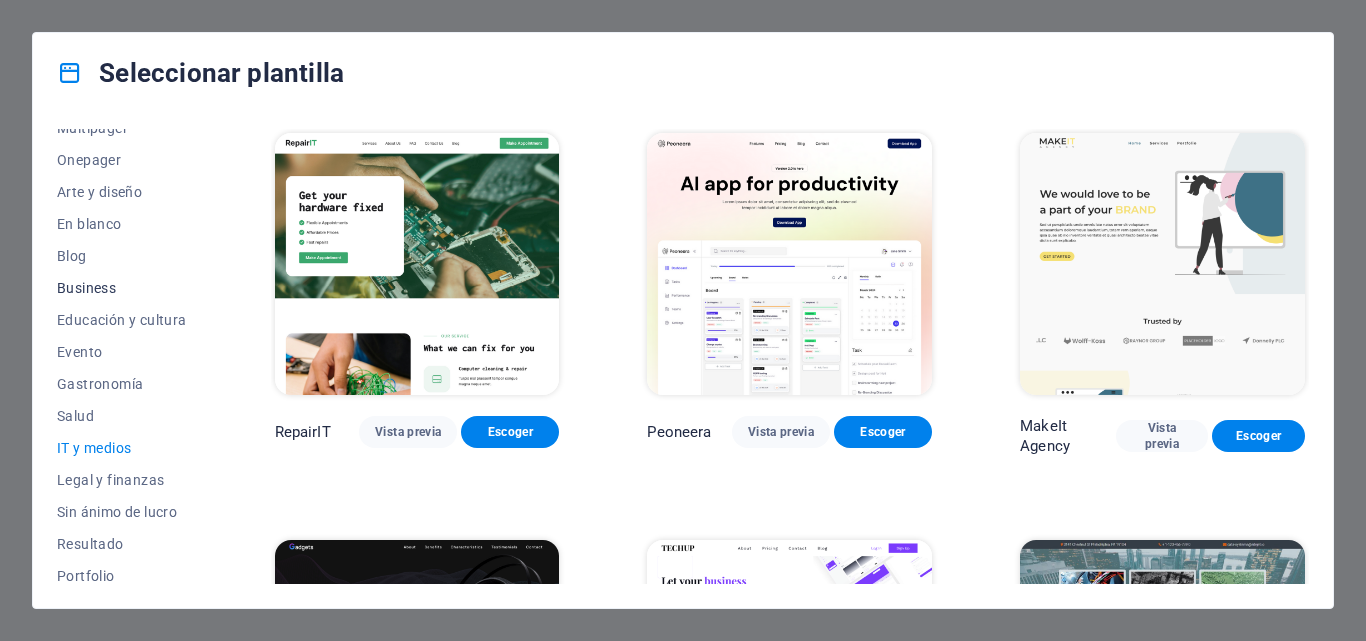 click on "Business" at bounding box center [122, 288] 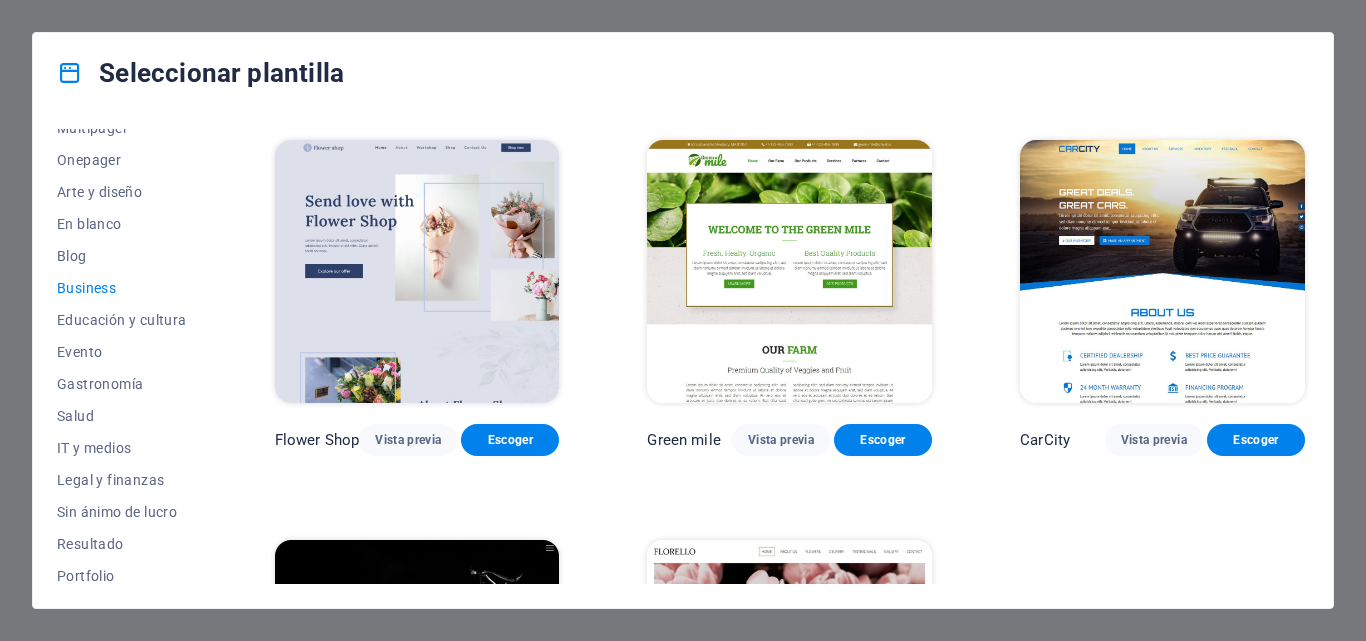 scroll, scrollTop: 672, scrollLeft: 0, axis: vertical 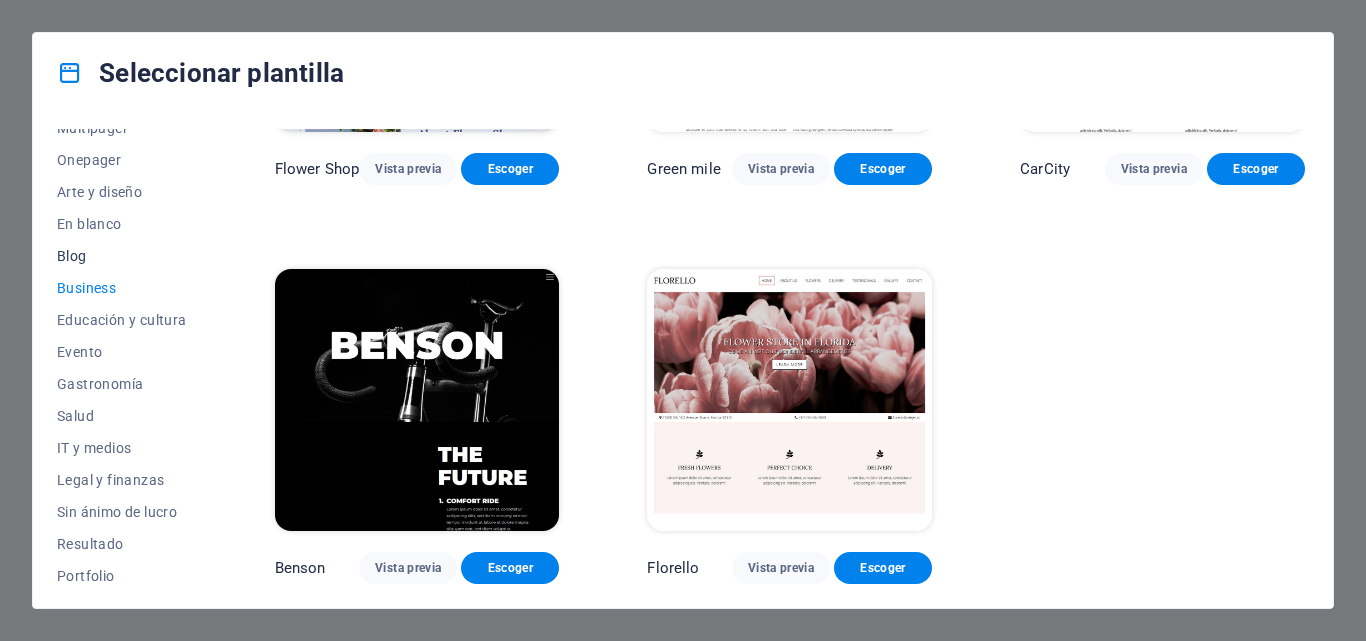 click on "Blog" at bounding box center (122, 256) 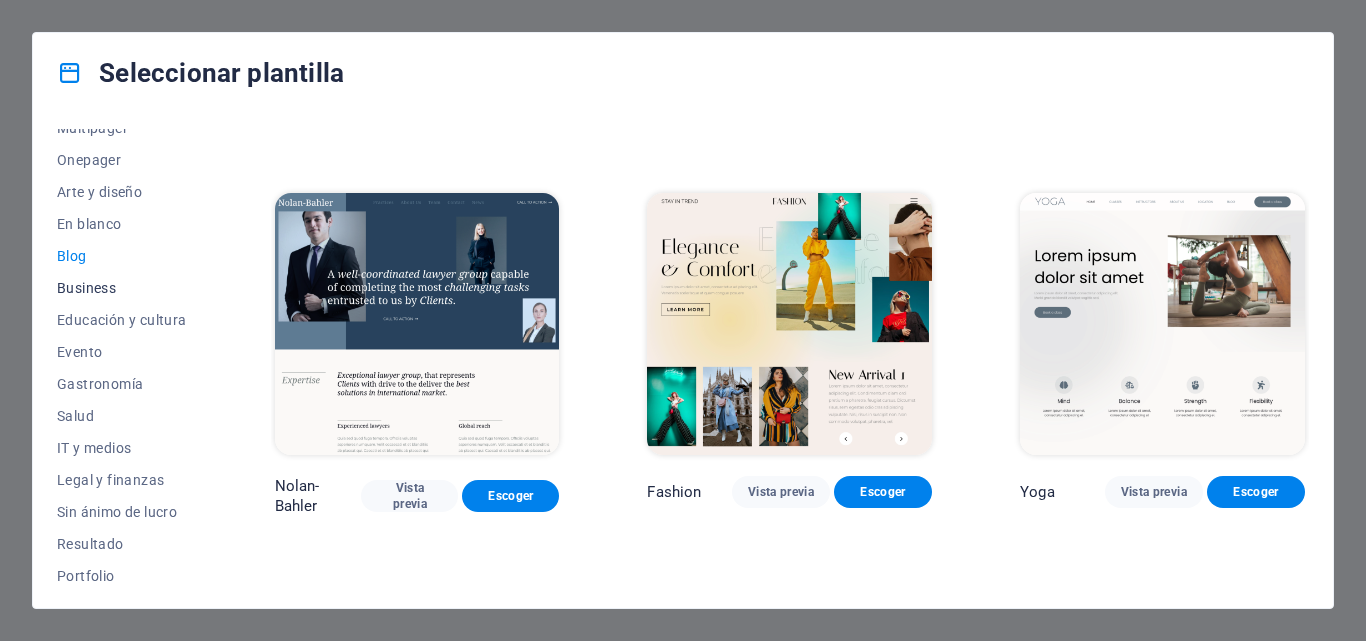 scroll, scrollTop: 1972, scrollLeft: 0, axis: vertical 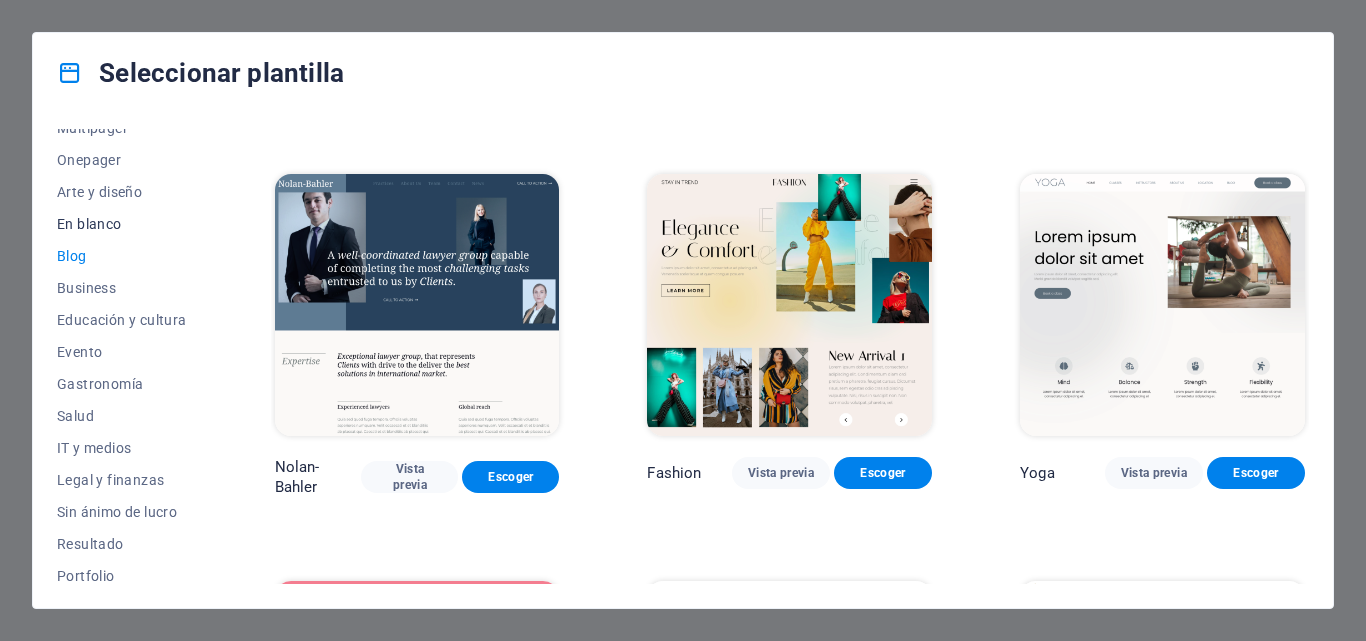 click on "En blanco" at bounding box center [122, 224] 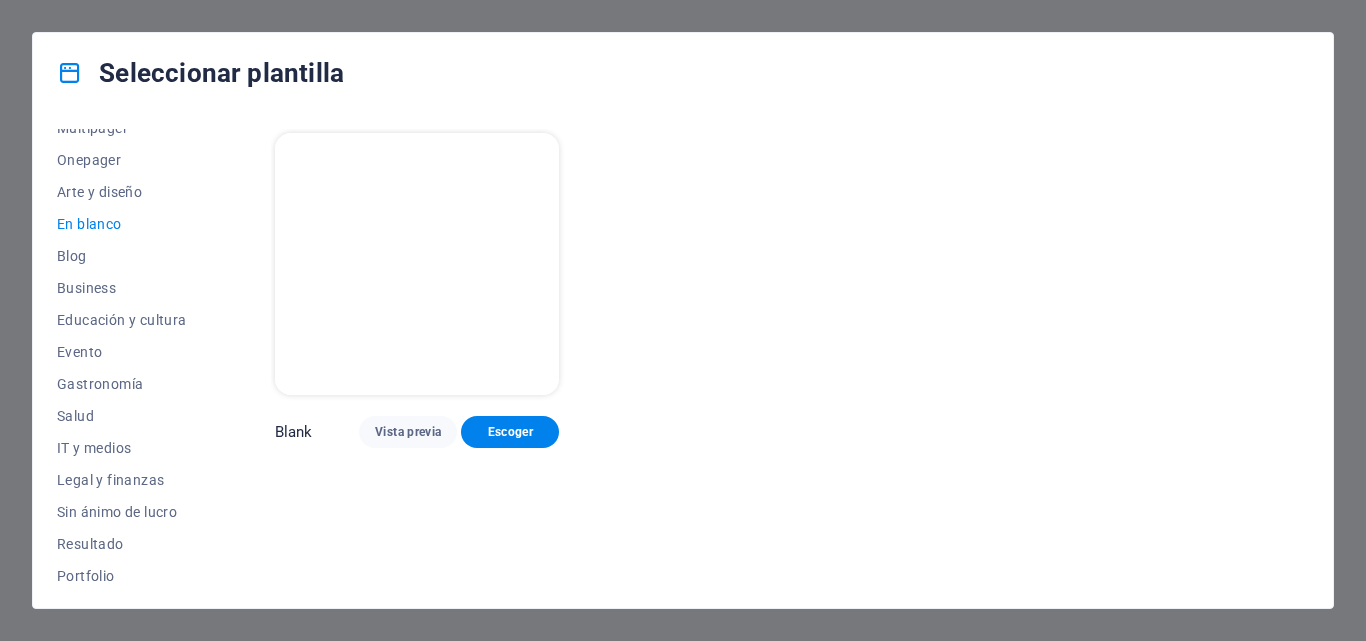 scroll, scrollTop: 0, scrollLeft: 0, axis: both 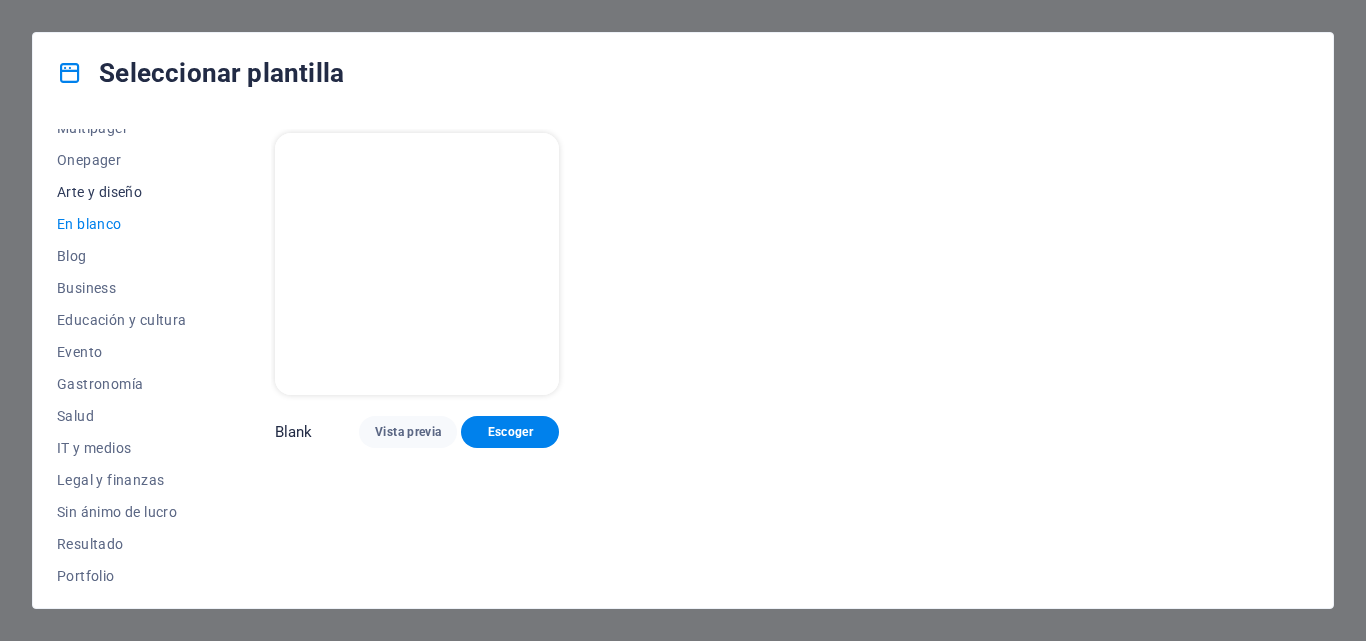 click on "Arte y diseño" at bounding box center (122, 192) 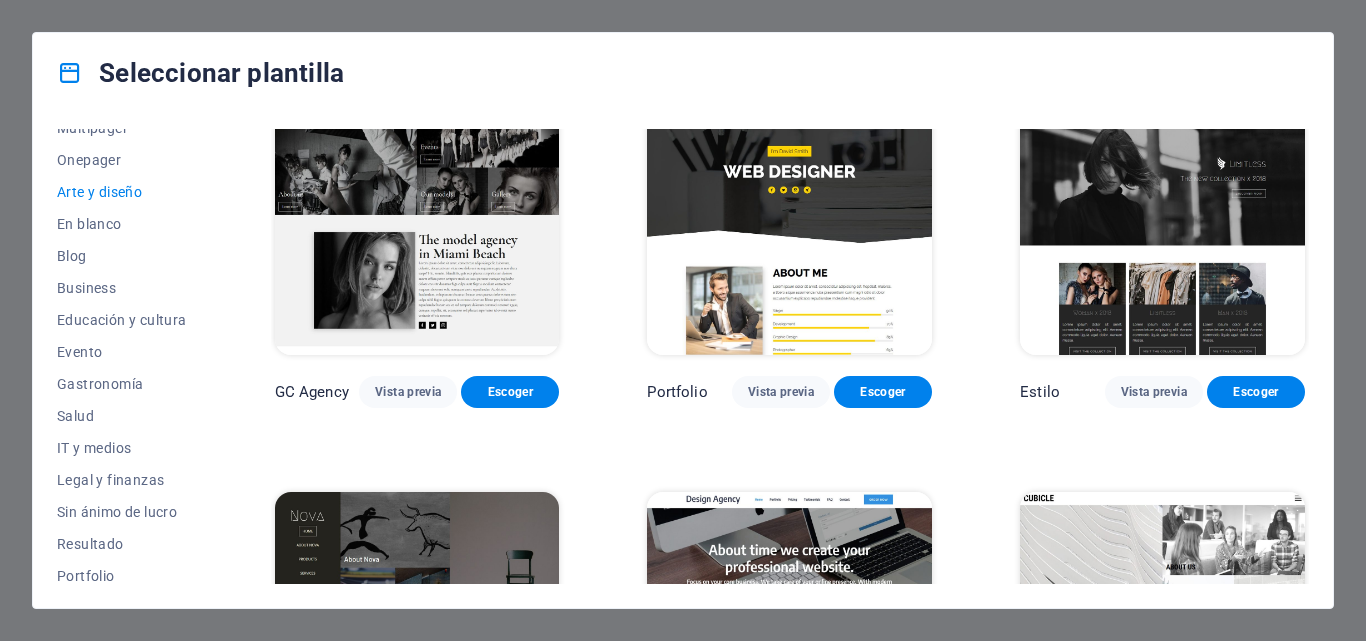 scroll, scrollTop: 1300, scrollLeft: 0, axis: vertical 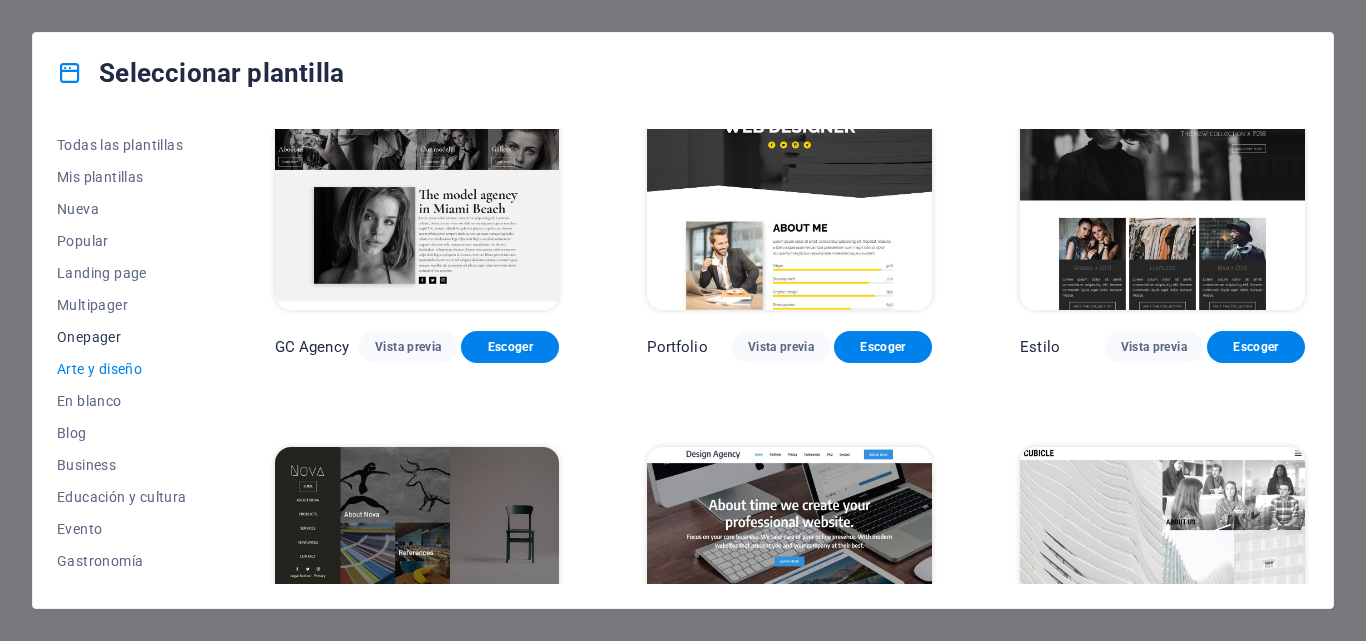 click on "Onepager" at bounding box center [122, 337] 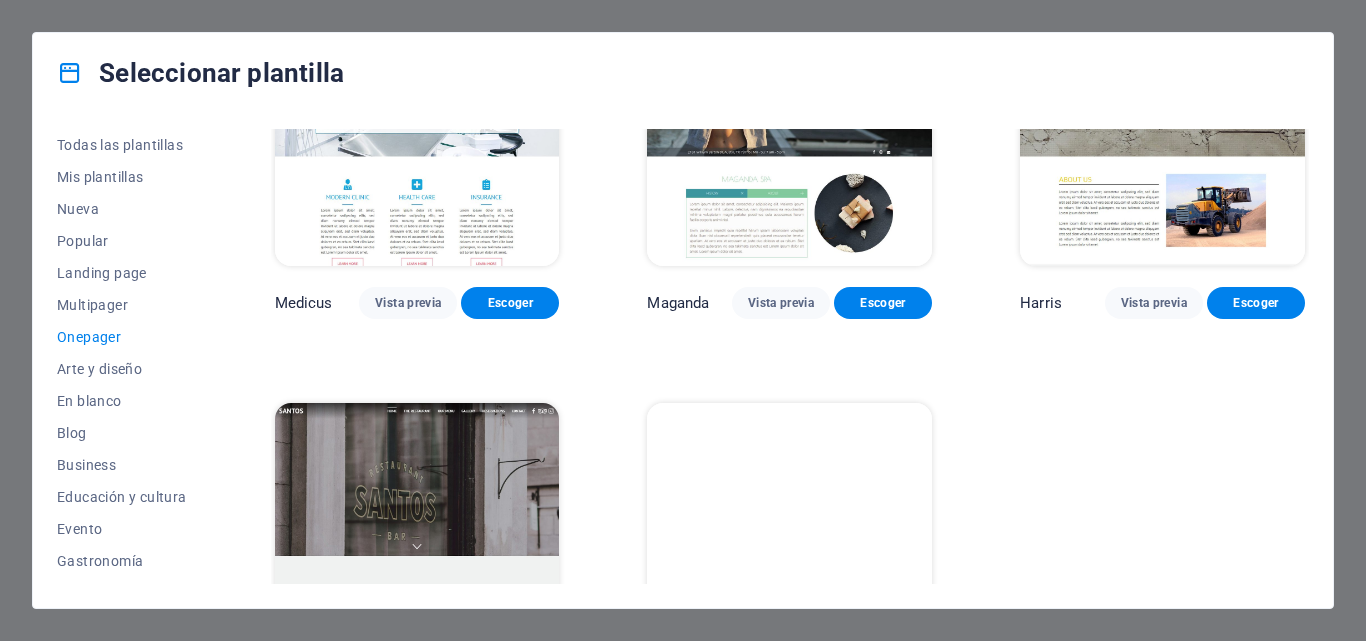 scroll, scrollTop: 9847, scrollLeft: 0, axis: vertical 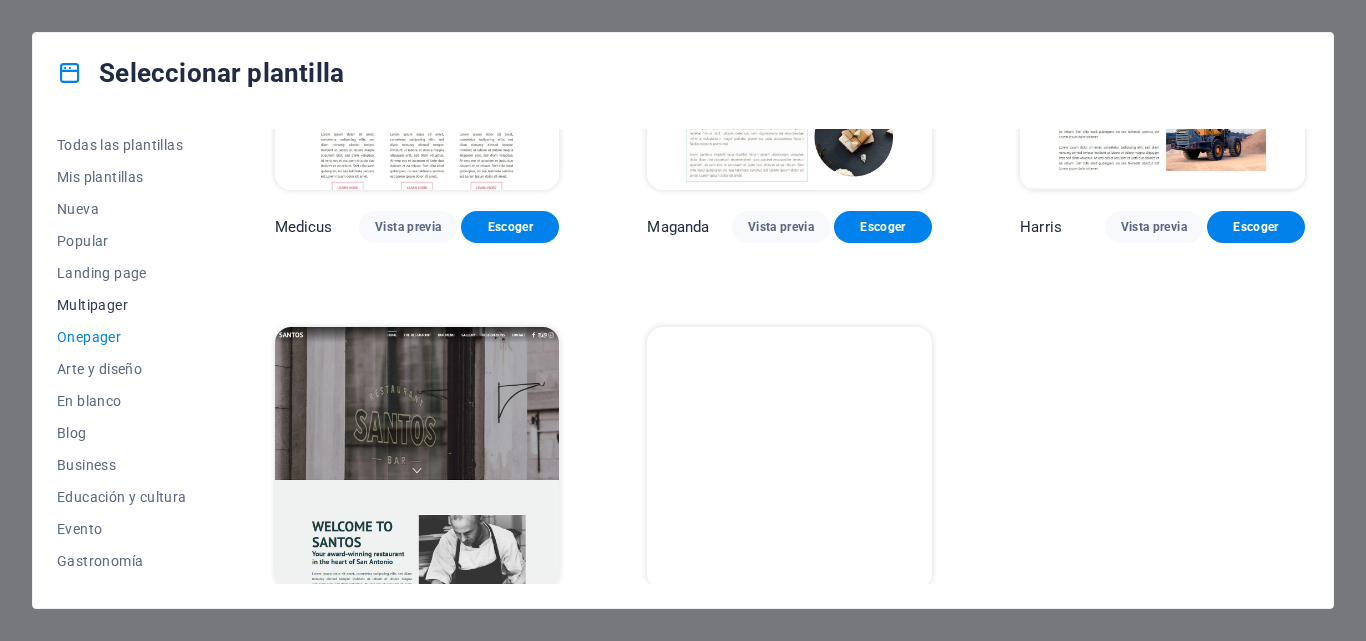 click on "Multipager" at bounding box center [122, 305] 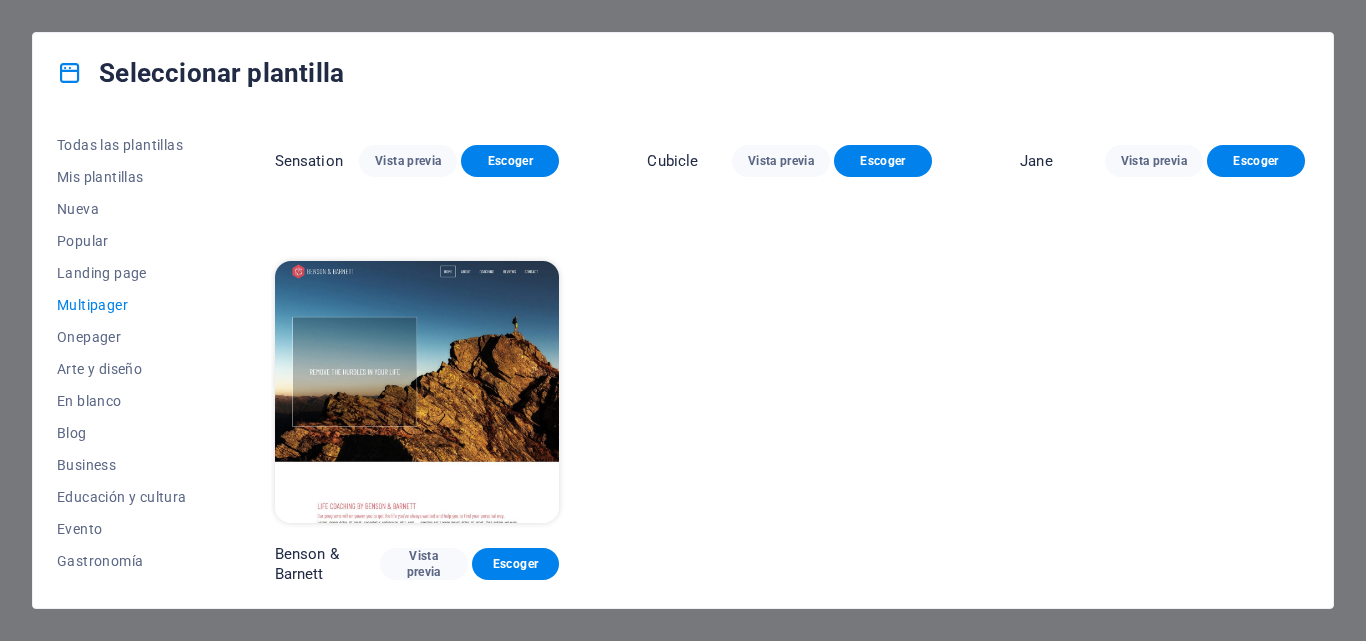 scroll, scrollTop: 9117, scrollLeft: 0, axis: vertical 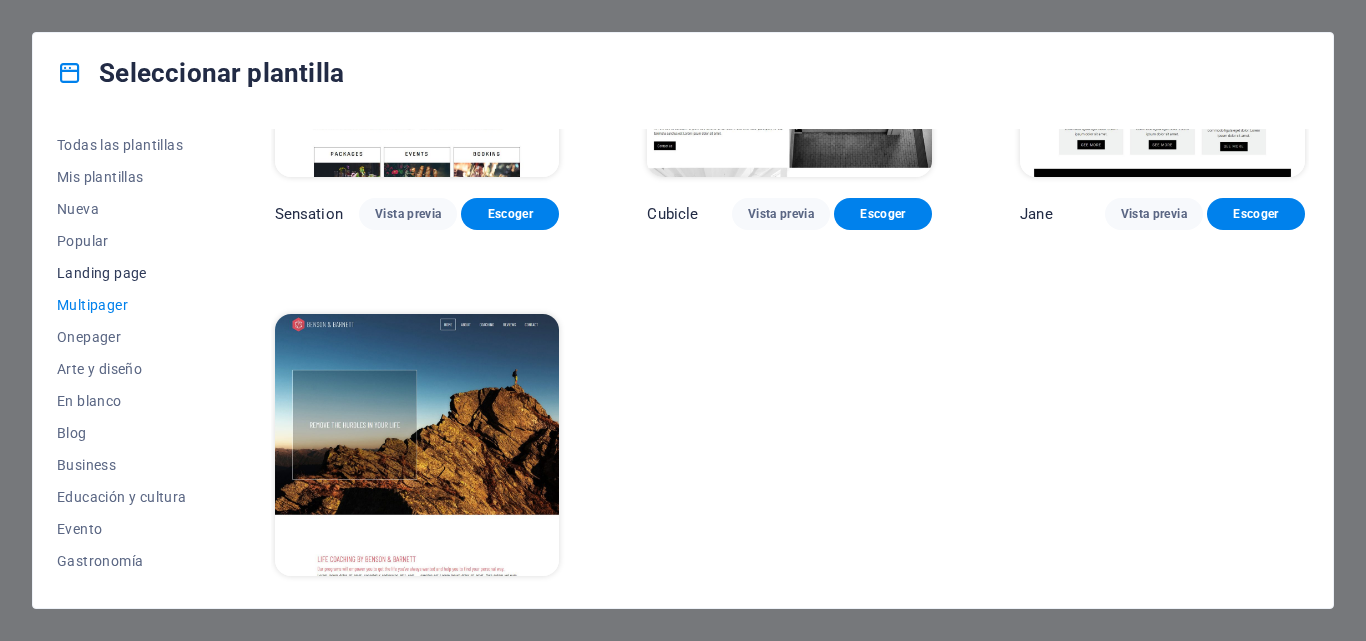 click on "Landing page" at bounding box center (122, 273) 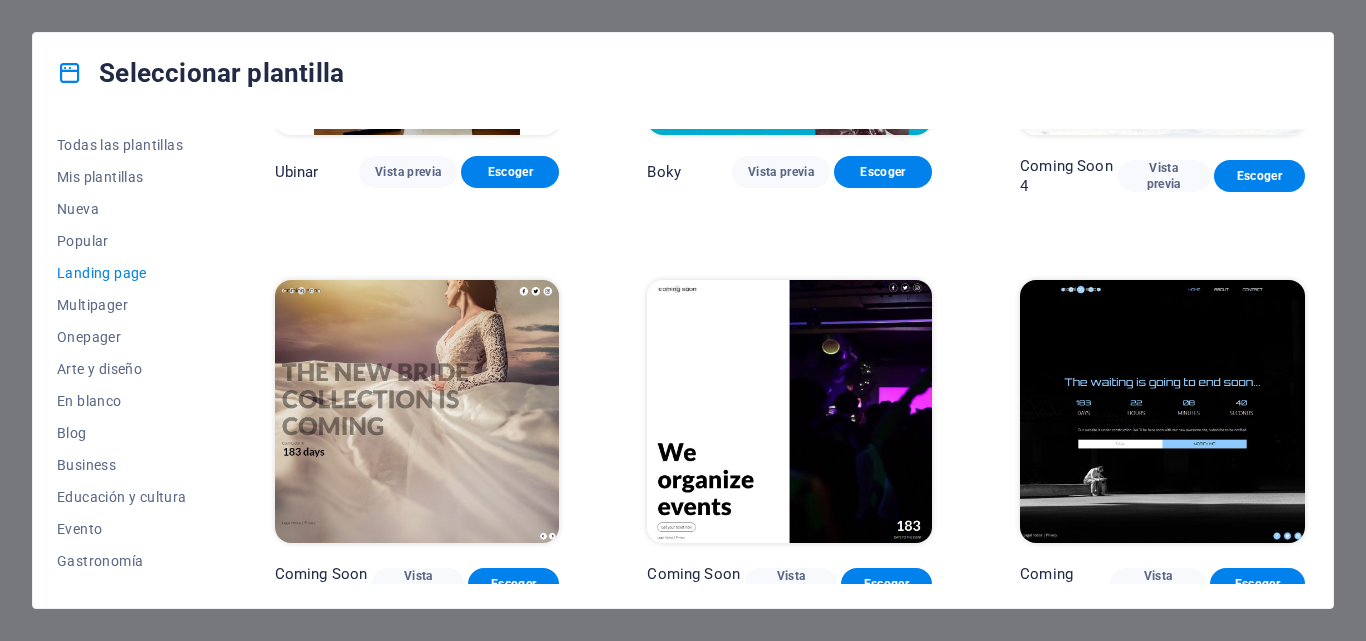 scroll, scrollTop: 3056, scrollLeft: 0, axis: vertical 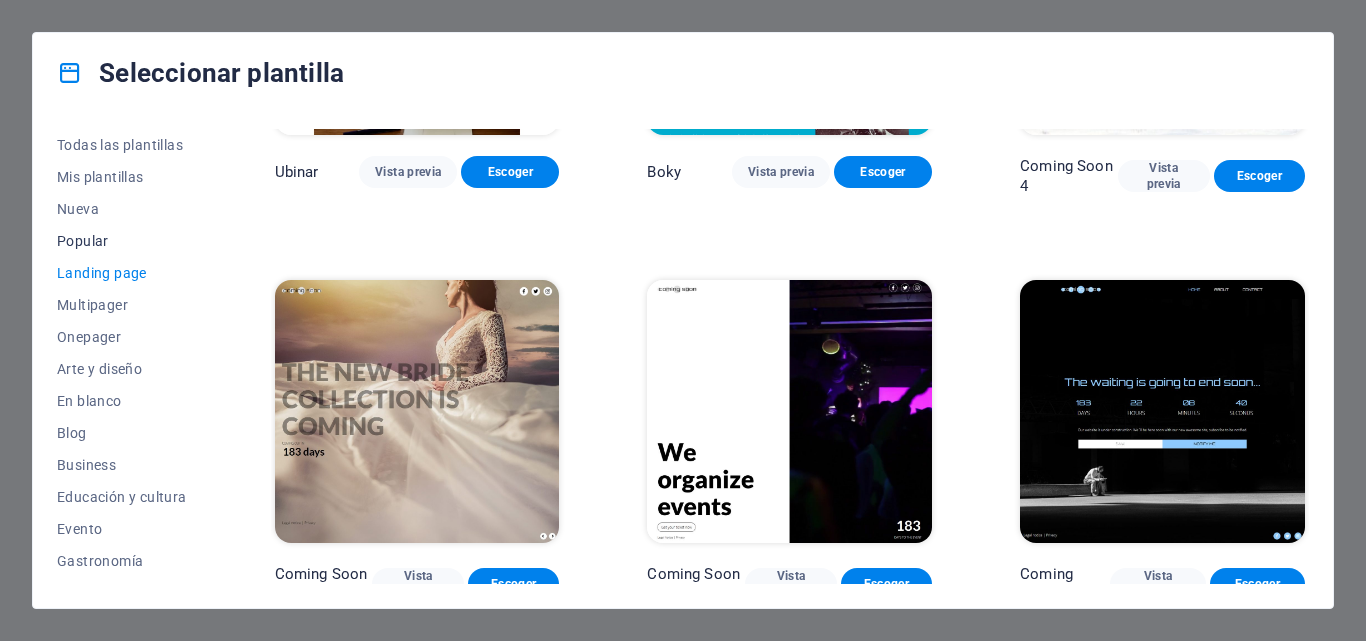 click on "Popular" at bounding box center (122, 241) 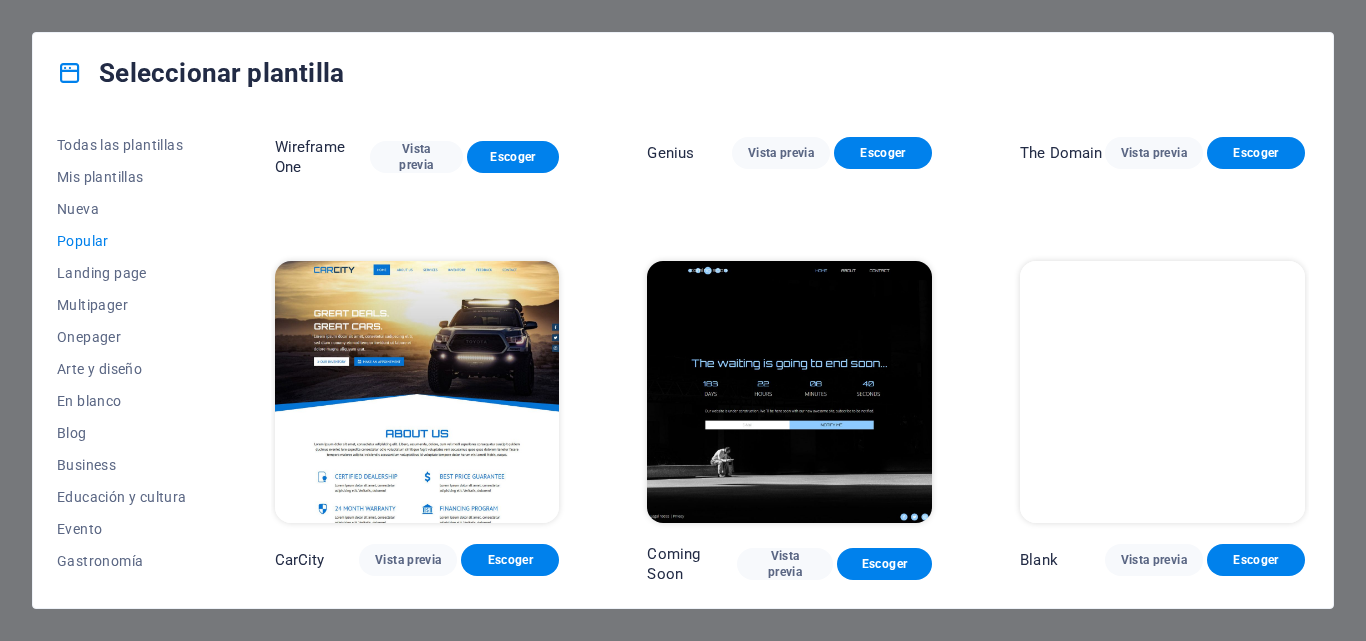 scroll, scrollTop: 1888, scrollLeft: 0, axis: vertical 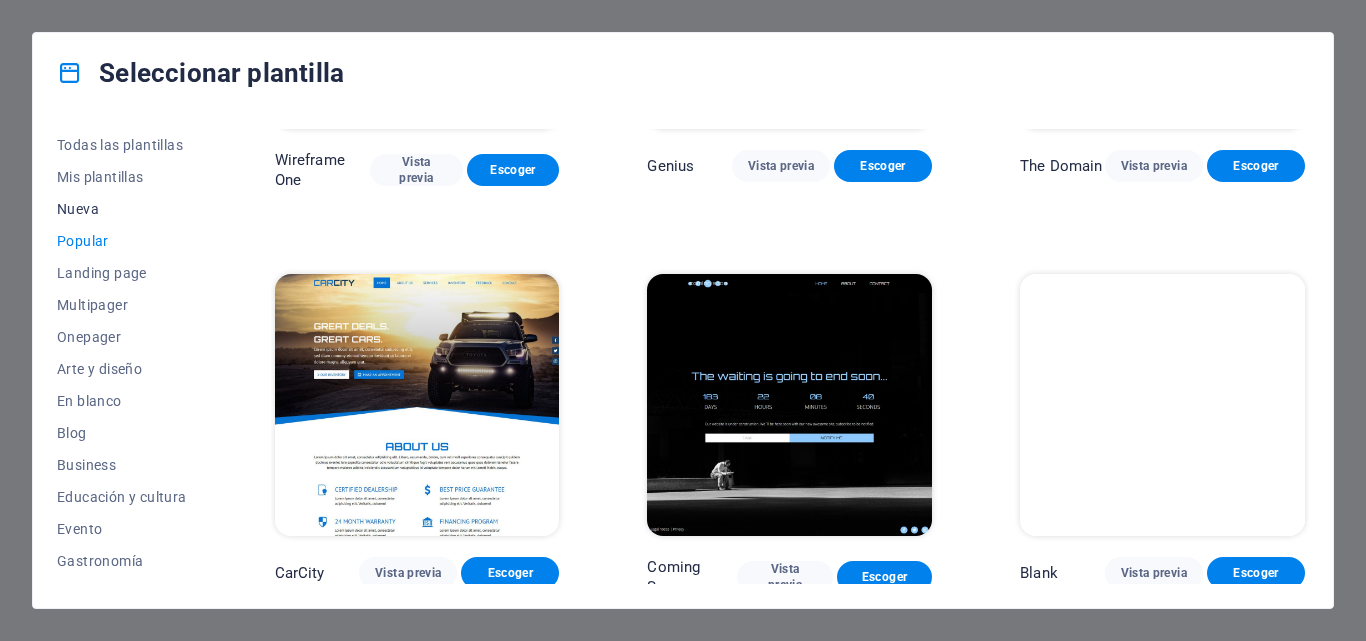 click on "Nueva" at bounding box center (122, 209) 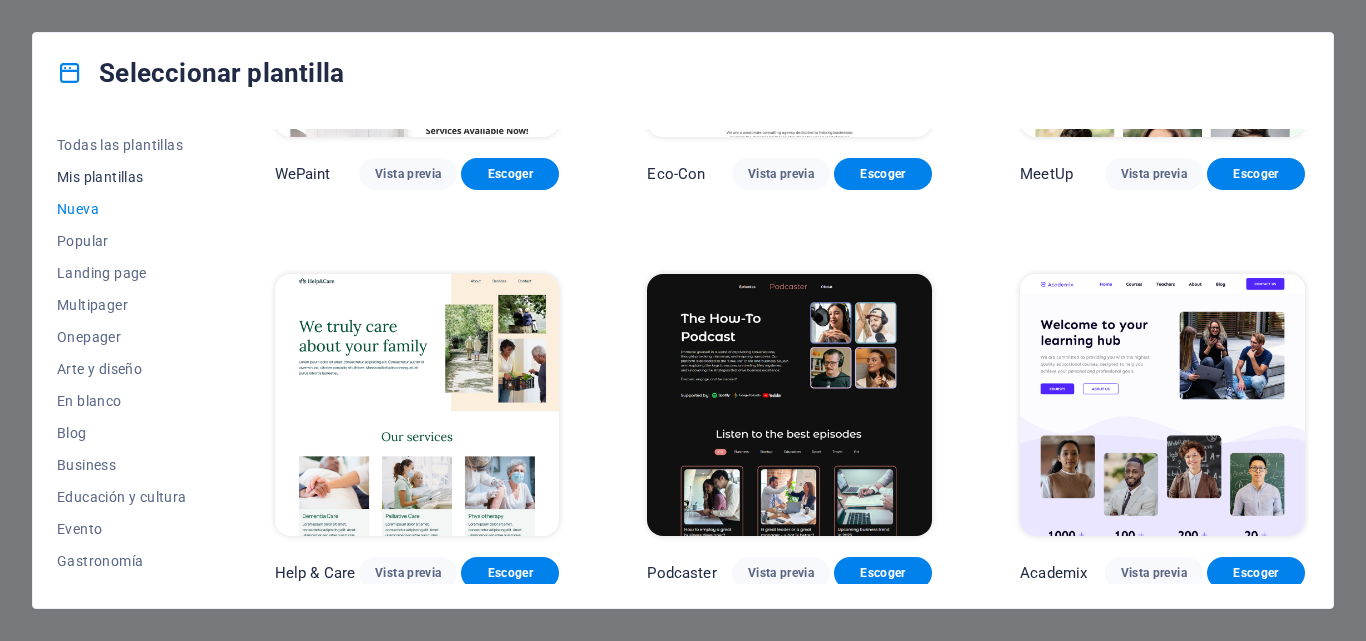 click on "Mis plantillas" at bounding box center (122, 177) 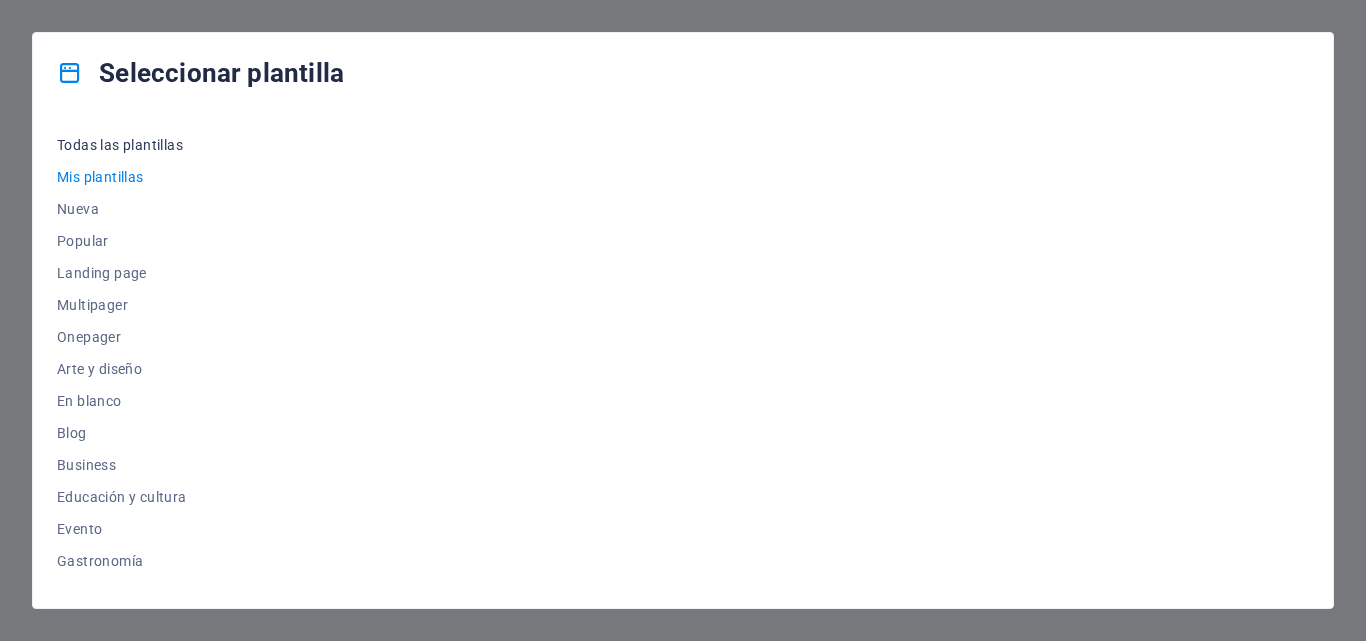 click on "Todas las plantillas" at bounding box center (122, 145) 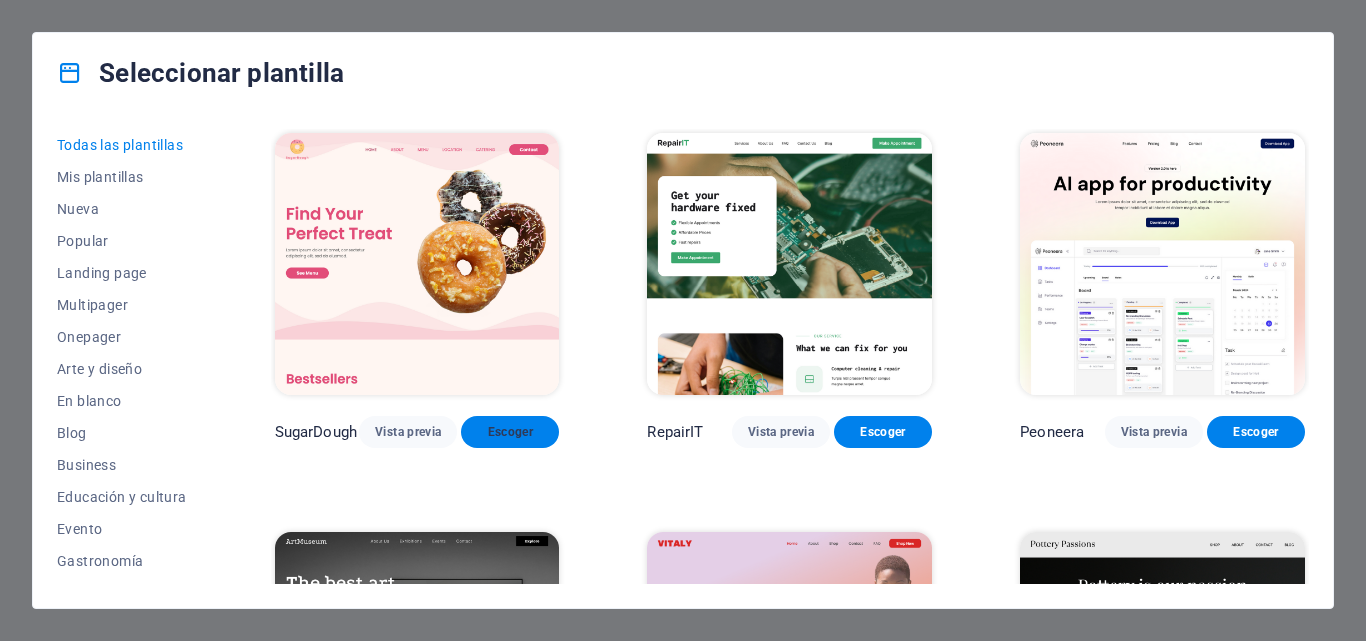 click on "Escoger" at bounding box center (510, 432) 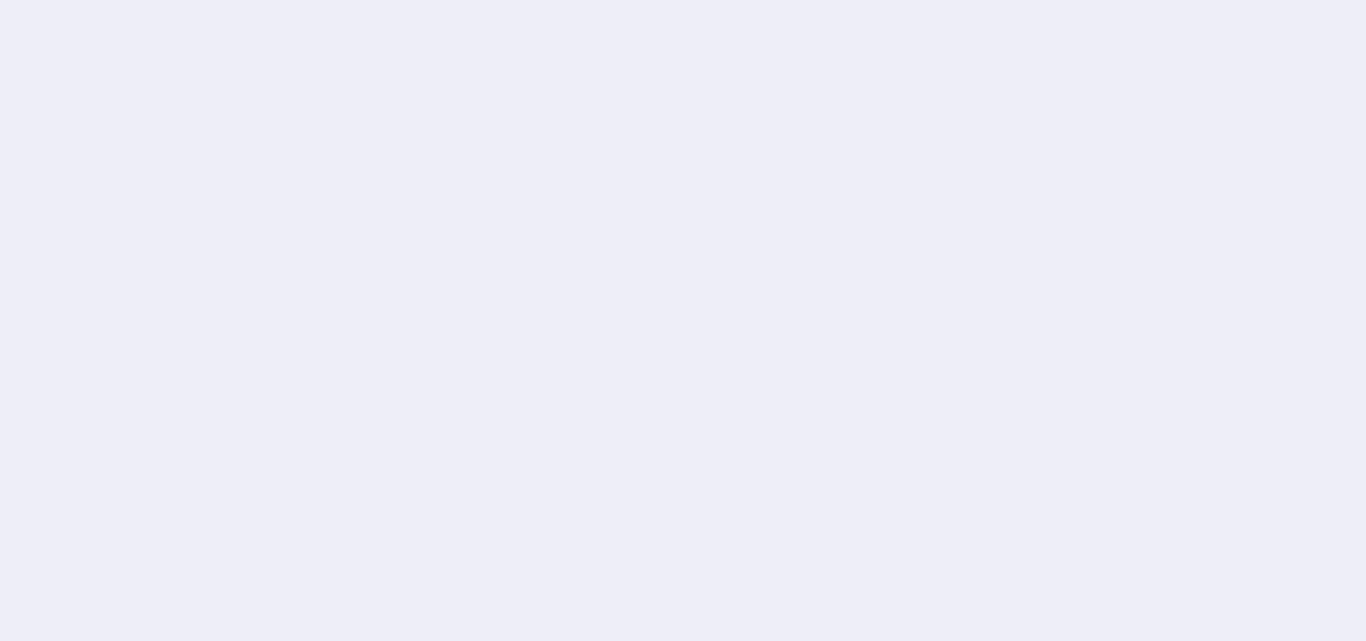 scroll, scrollTop: 0, scrollLeft: 0, axis: both 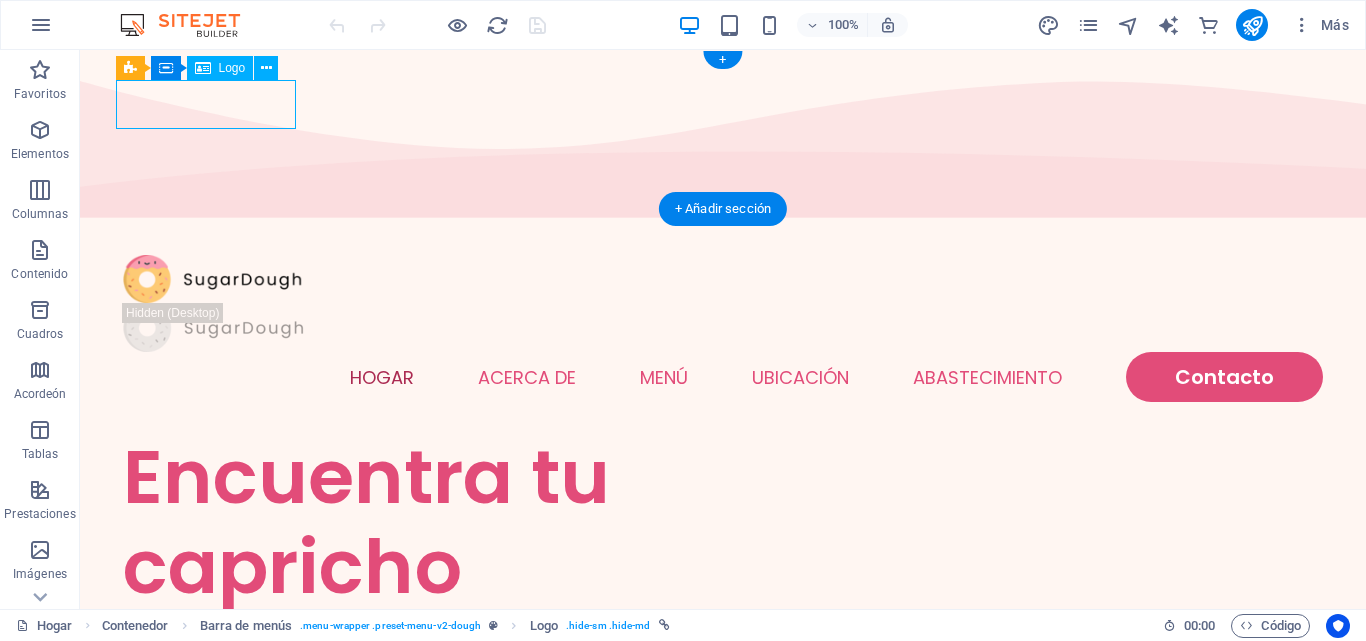click at bounding box center (723, 279) 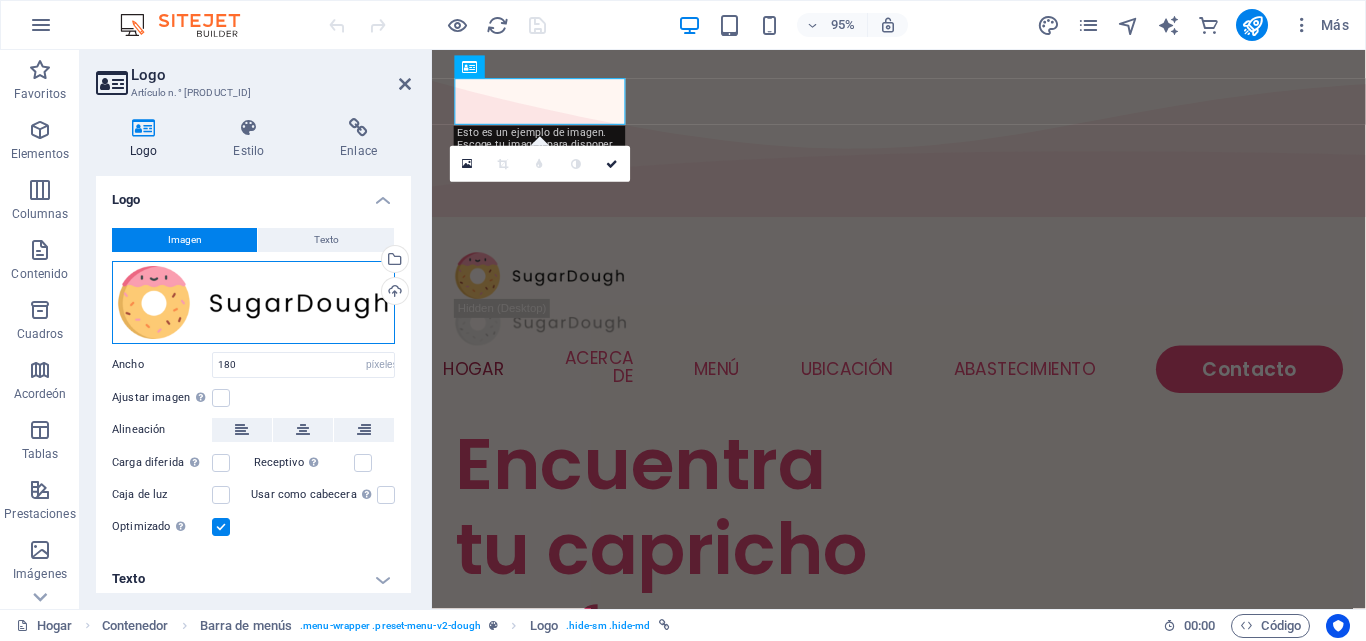 click on "Arrastra archivos aquí, haz clic para escoger archivos o  selecciona archivos de Archivos o de nuestra galería gratuita de fotos y vídeos" at bounding box center [253, 302] 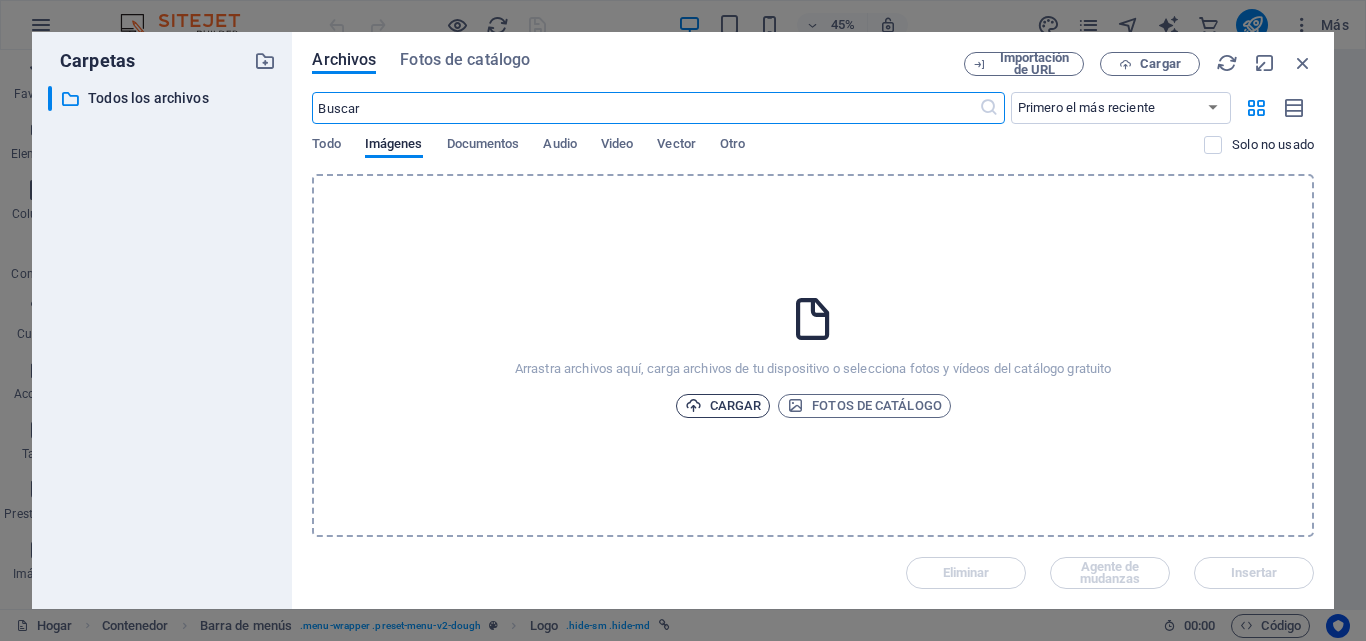 click on "Cargar" at bounding box center [736, 405] 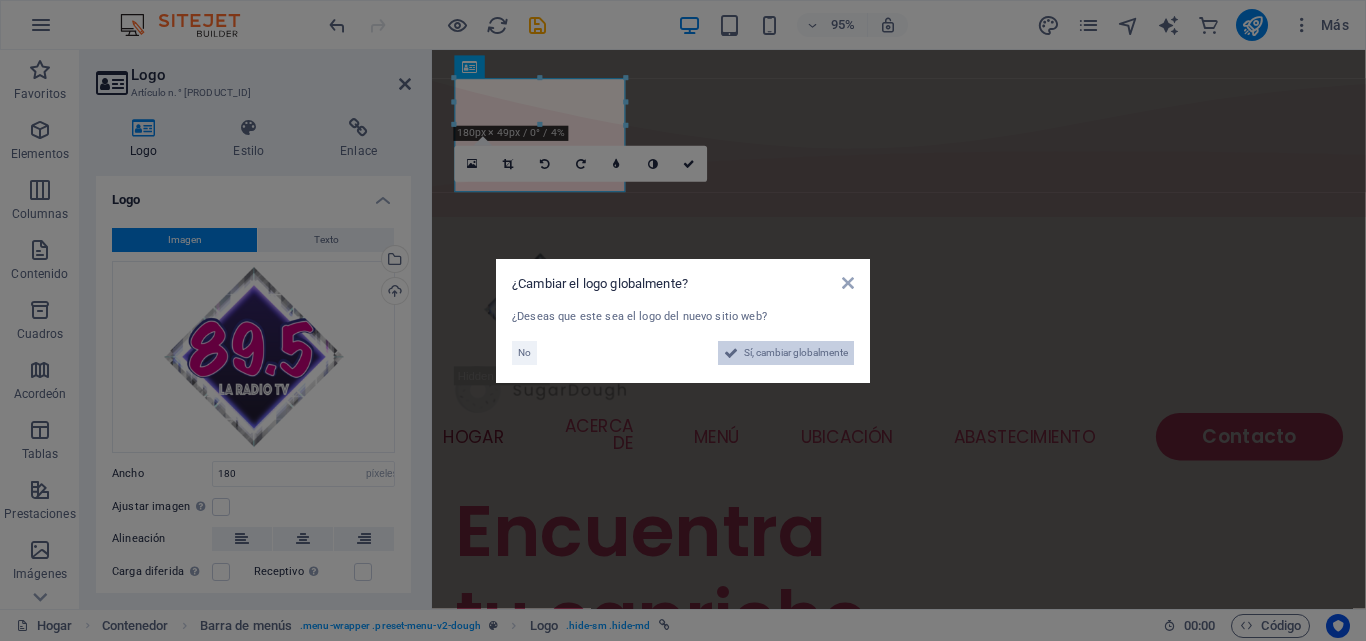 click on "Sí, cambiar globalmente" at bounding box center [796, 353] 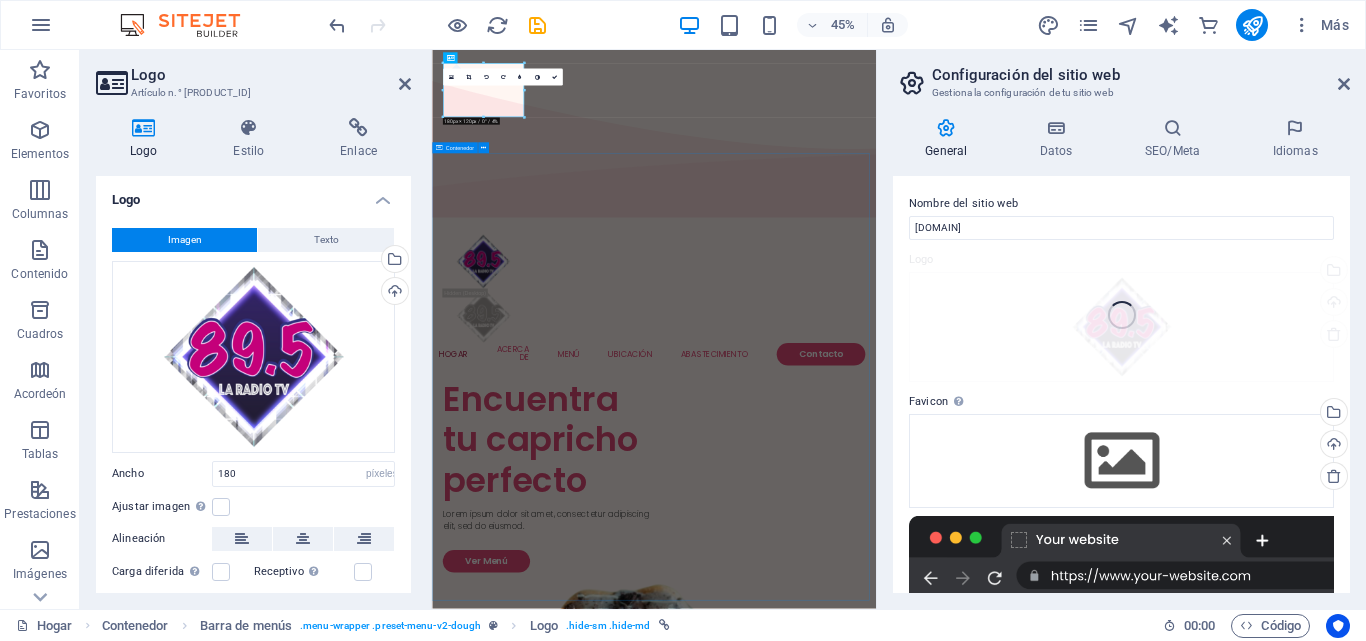 click on "Encuentra tu capricho perfecto Lorem ipsum dolor sit amet, consectetur adipiscing elit, sed do eiusmod. Ver Menú" at bounding box center (925, 1581) 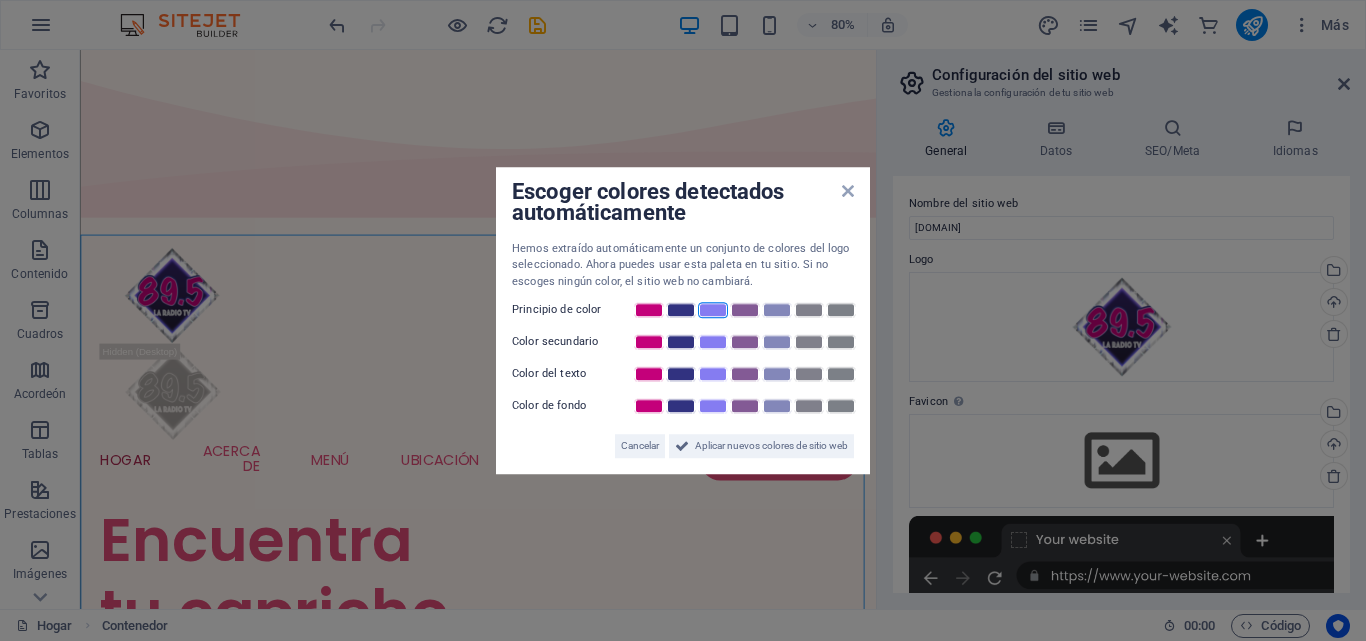 click at bounding box center [713, 310] 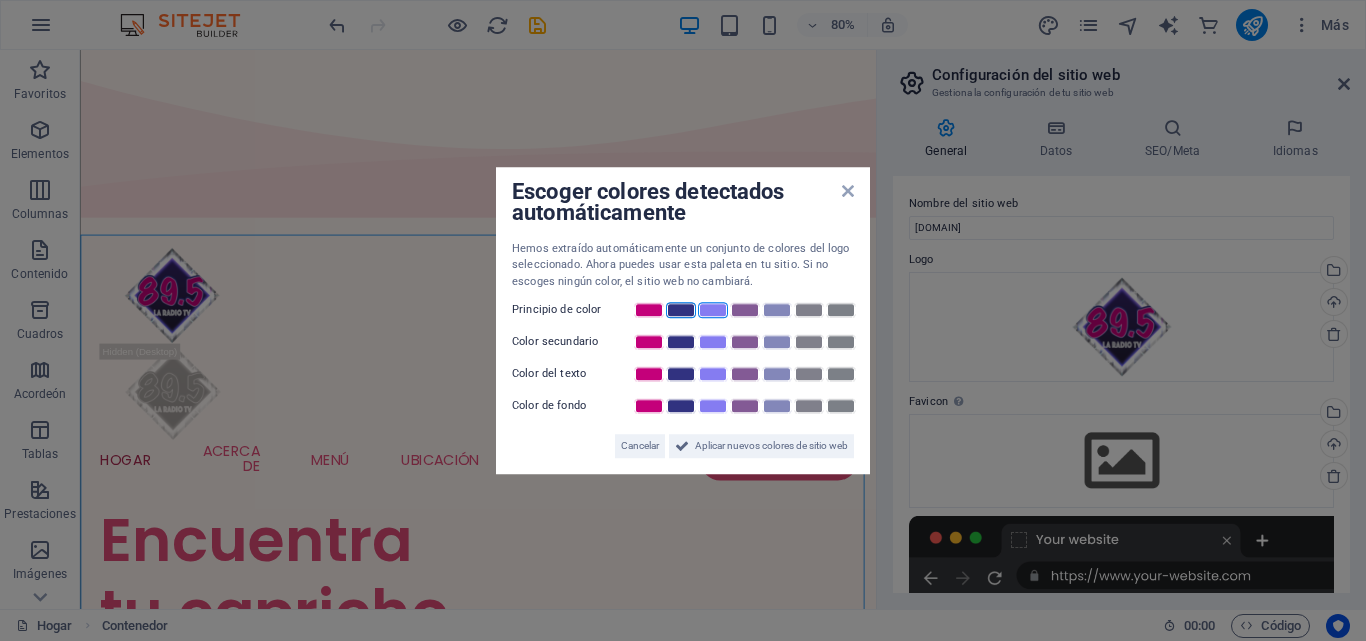 click at bounding box center (681, 310) 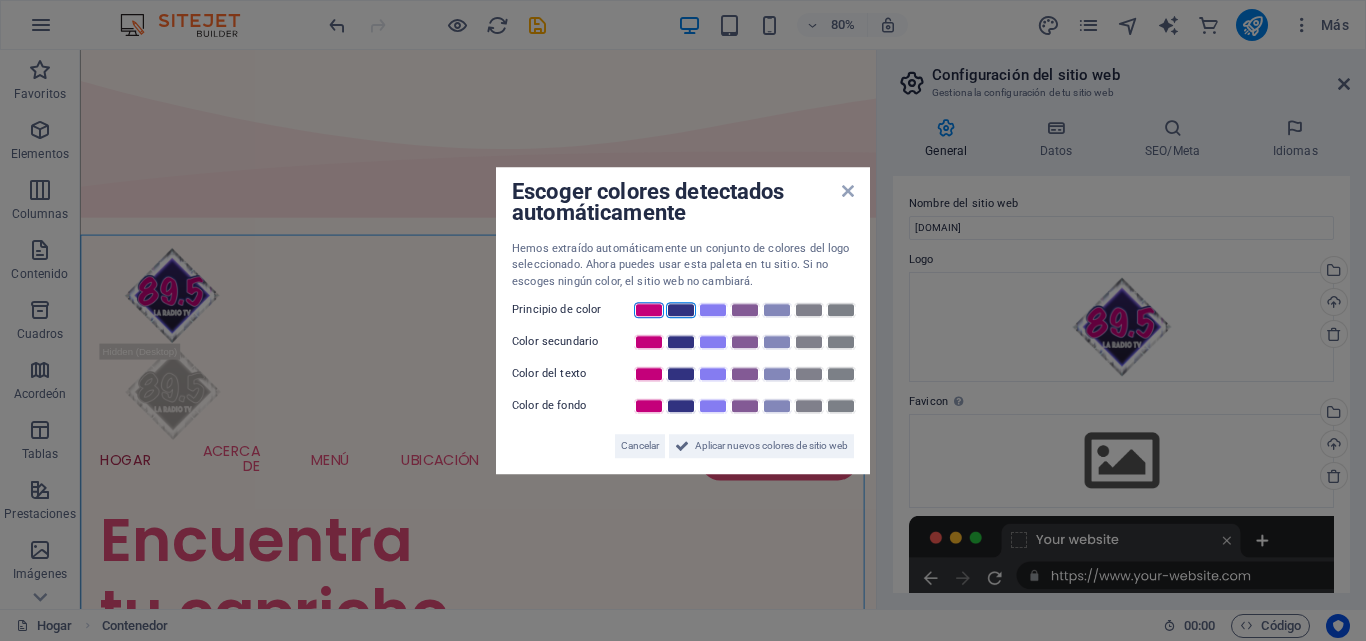 click at bounding box center [649, 310] 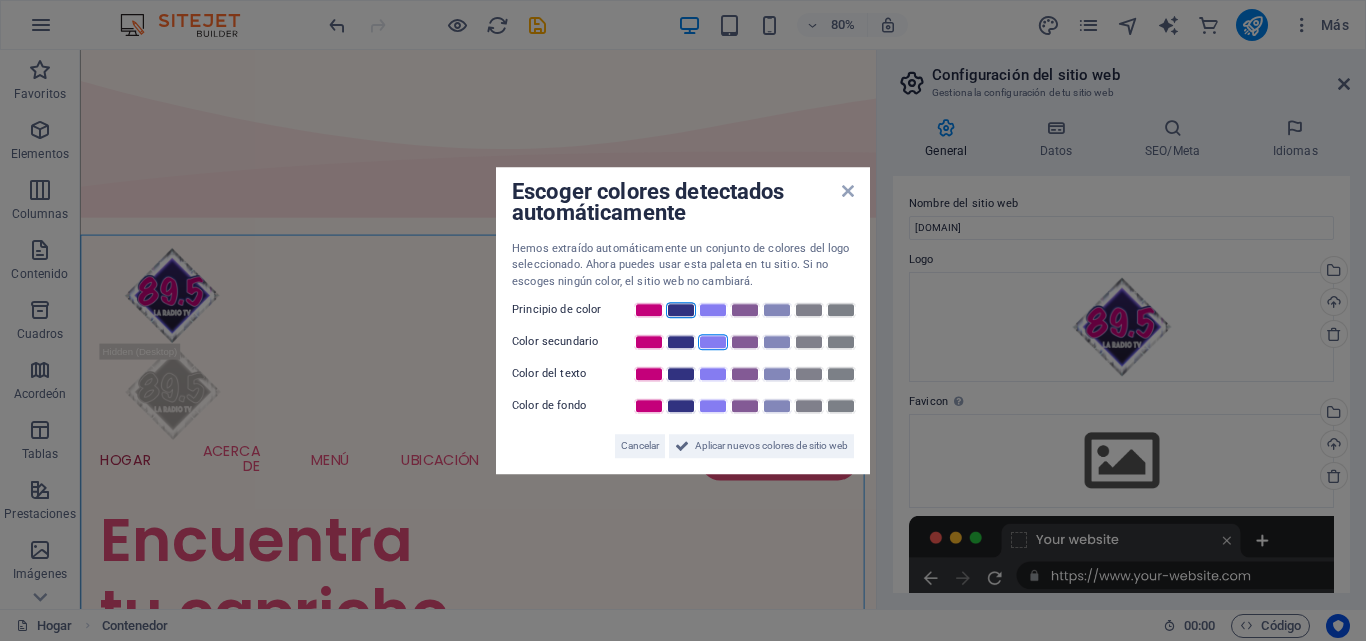 click at bounding box center [713, 342] 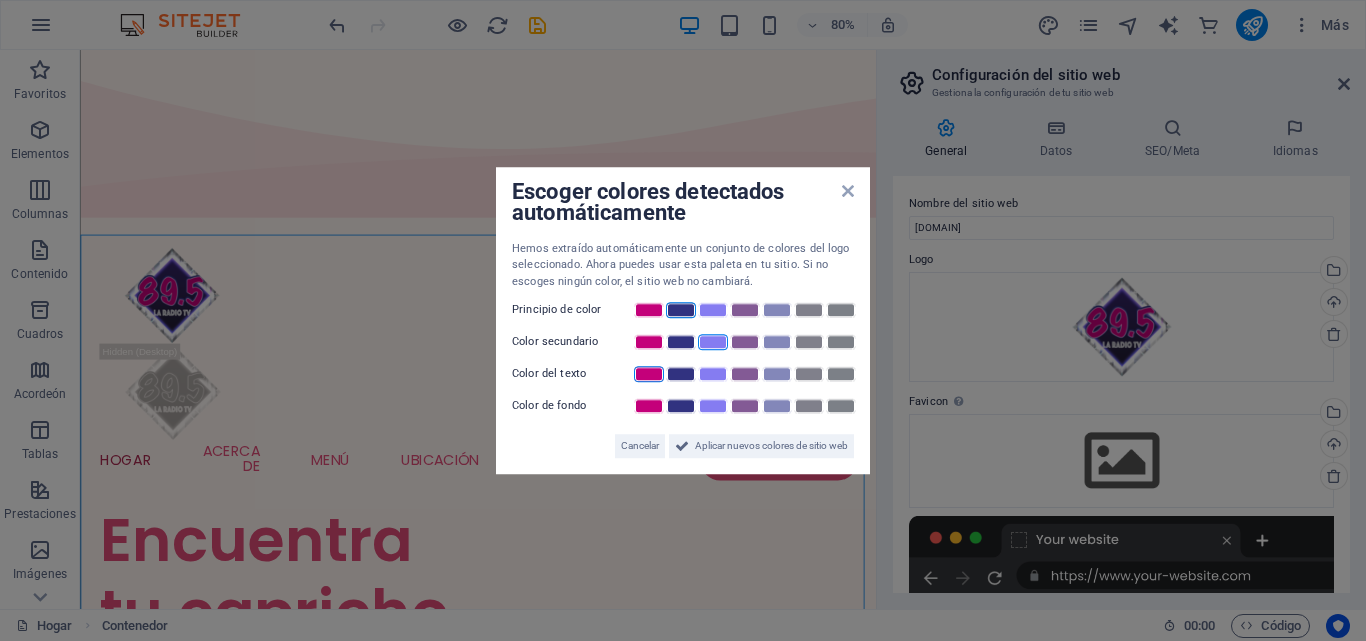 click at bounding box center [649, 374] 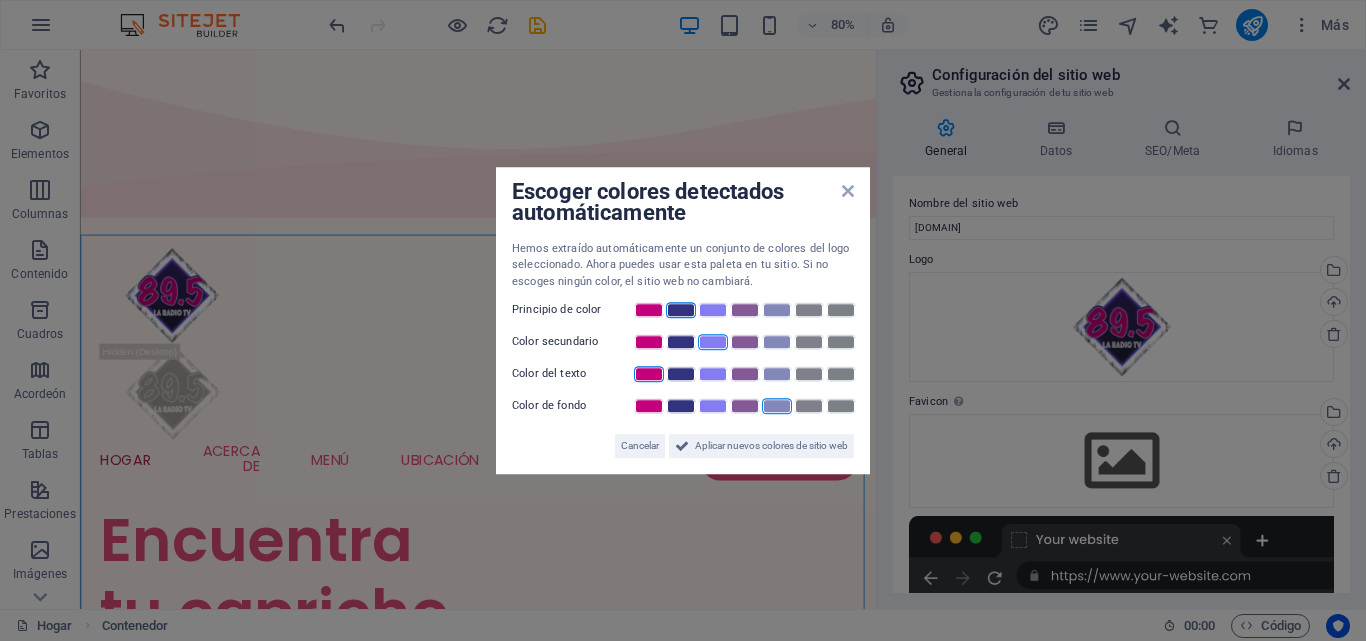 click at bounding box center (777, 406) 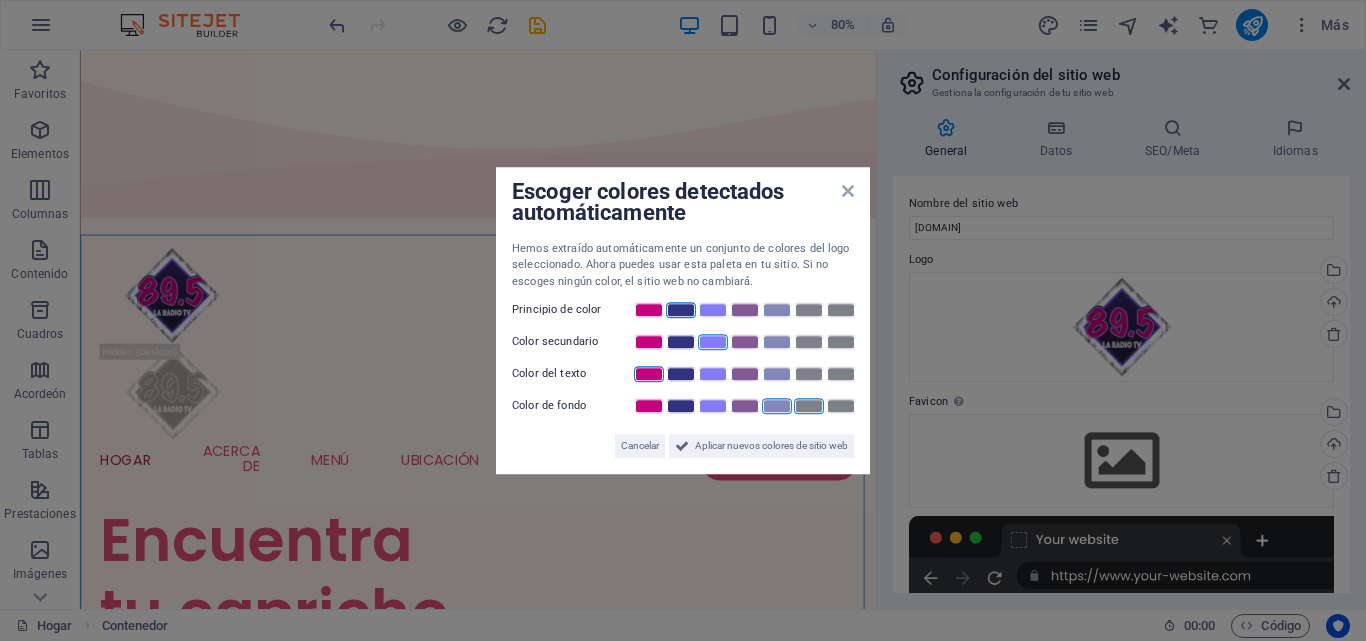 click at bounding box center (809, 406) 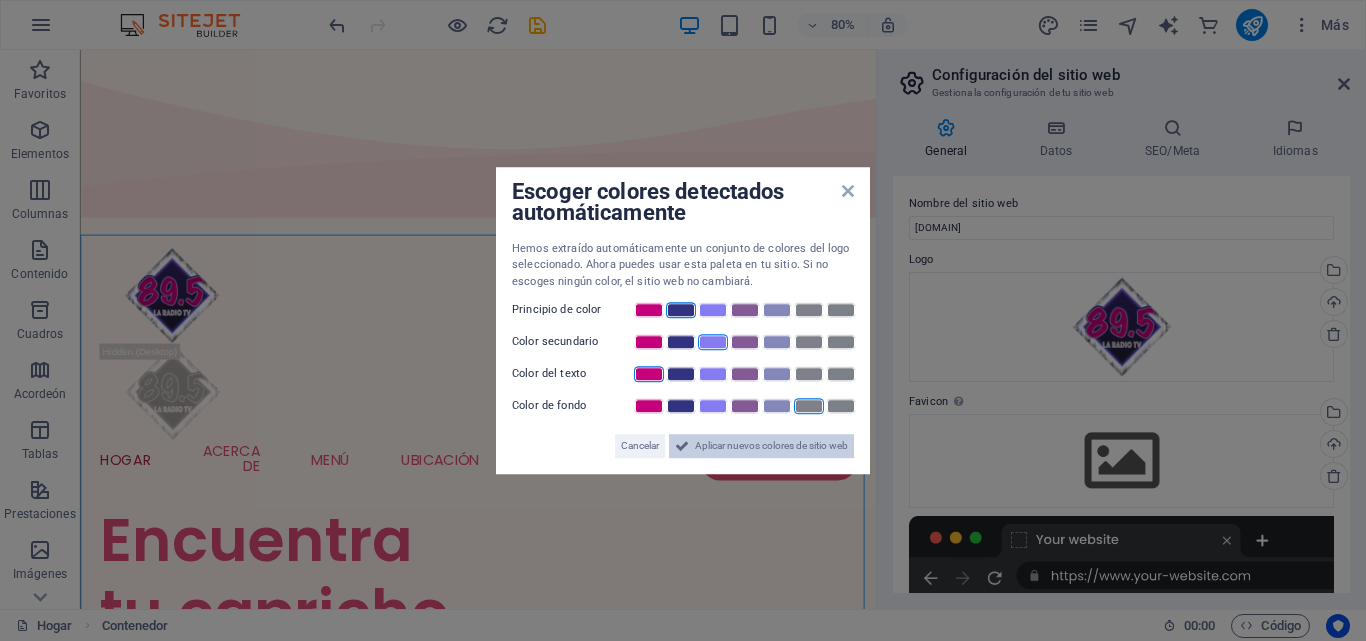click on "Aplicar nuevos colores de sitio web" at bounding box center [771, 446] 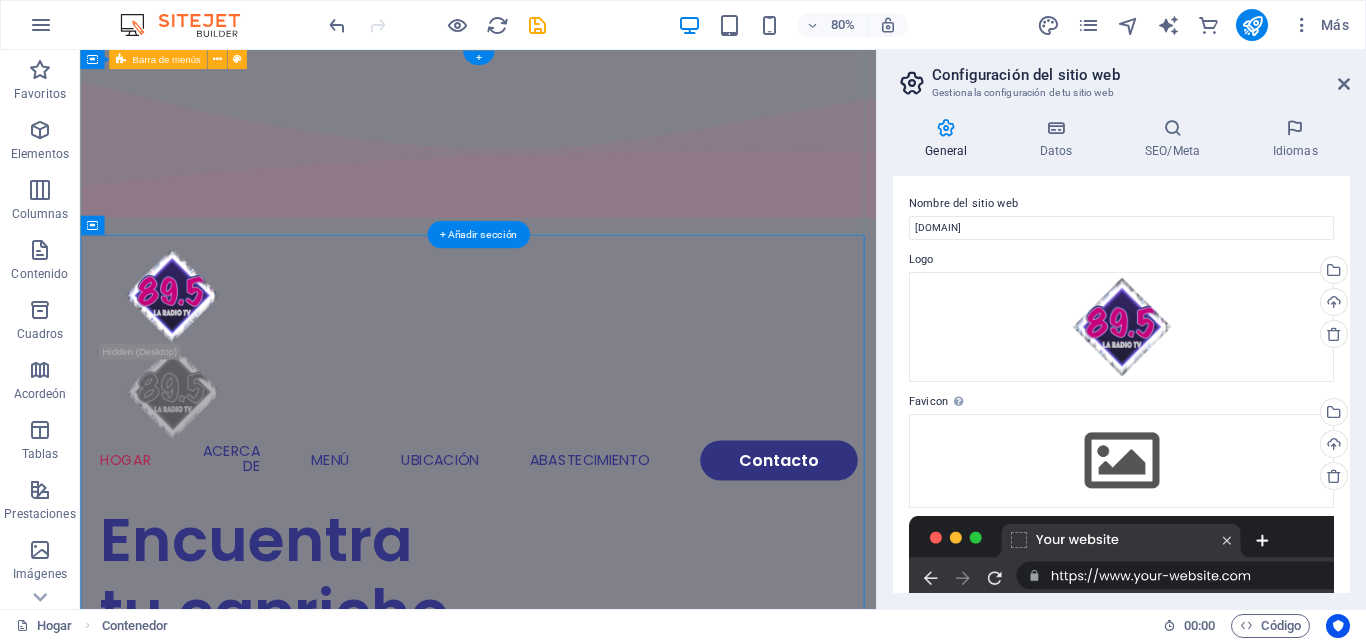 click on "Hogar Acerca de Menú Ubicación Abastecimiento Contacto" at bounding box center (577, 442) 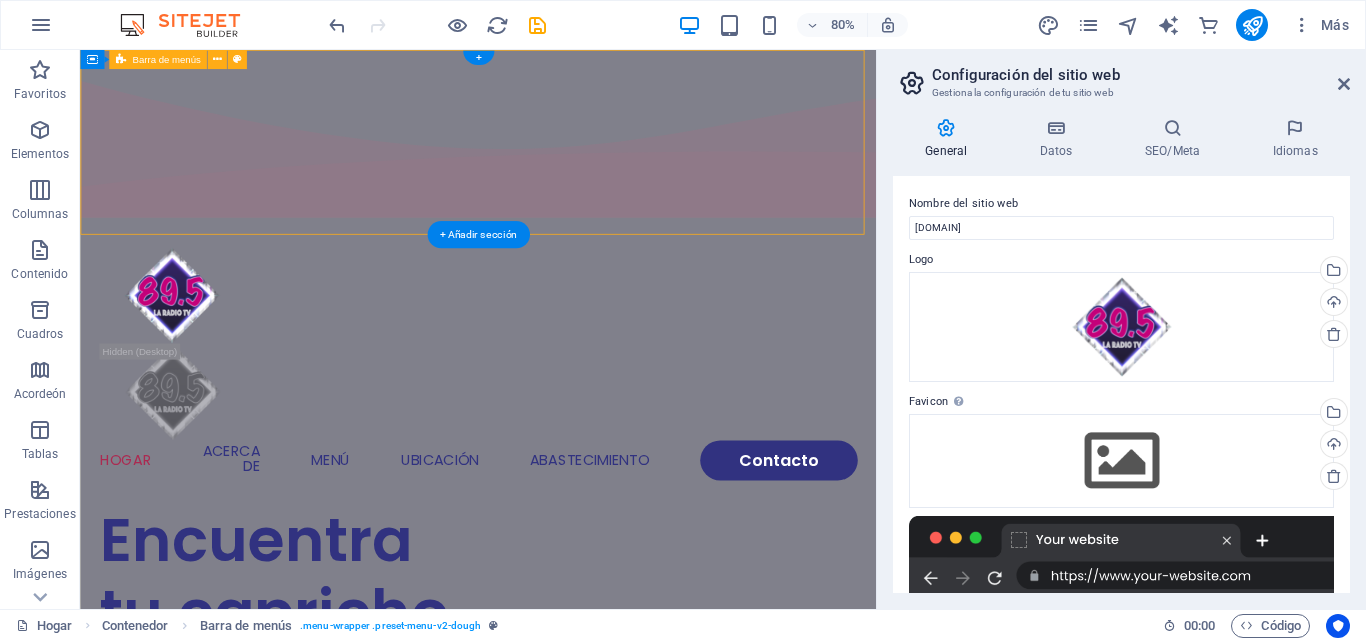 click on "Hogar Acerca de Menú Ubicación Abastecimiento Contacto" at bounding box center [577, 442] 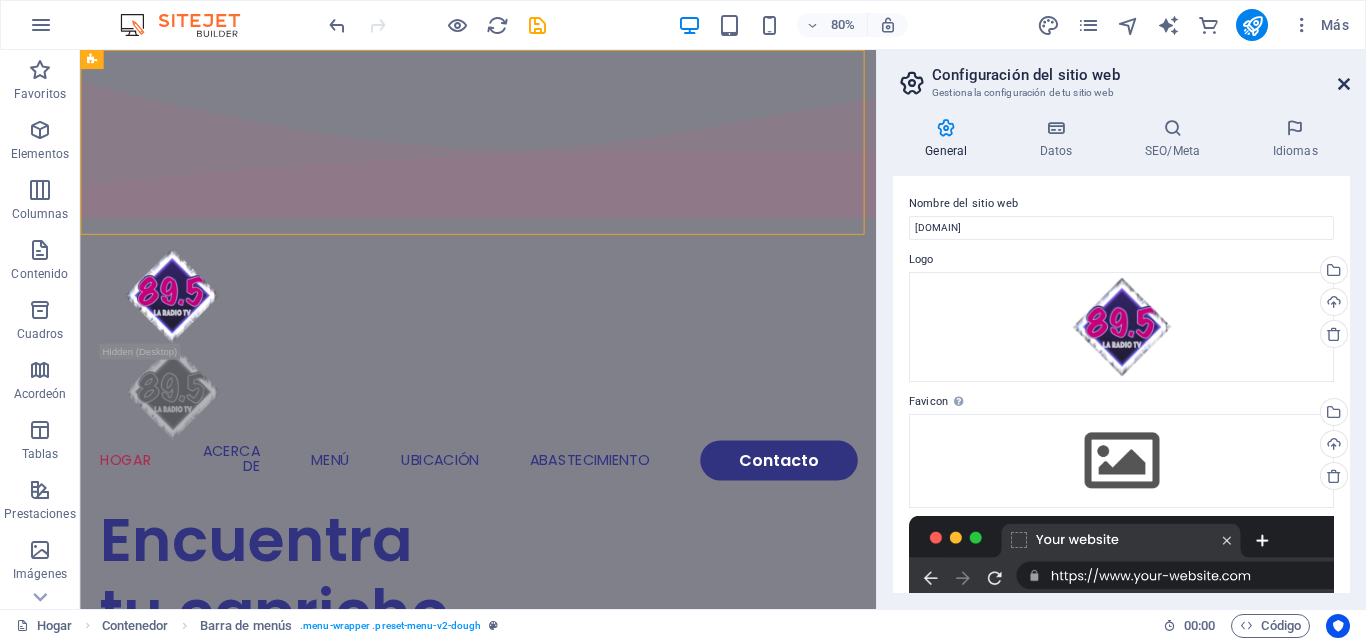 drag, startPoint x: 1346, startPoint y: 80, endPoint x: 1264, endPoint y: 30, distance: 96.04166 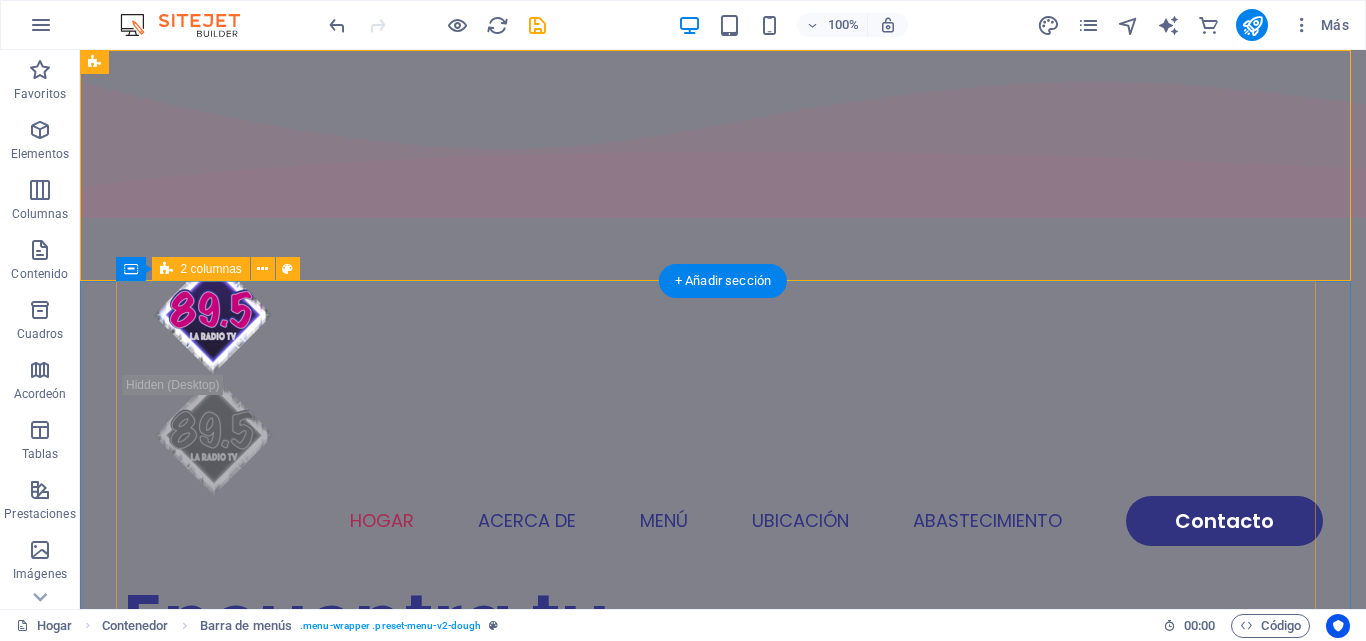 click on "Encuentra tu capricho perfecto Lorem ipsum dolor sit amet, consectetur adipiscing elit, sed do eiusmod. Ver Menú" at bounding box center [723, 1376] 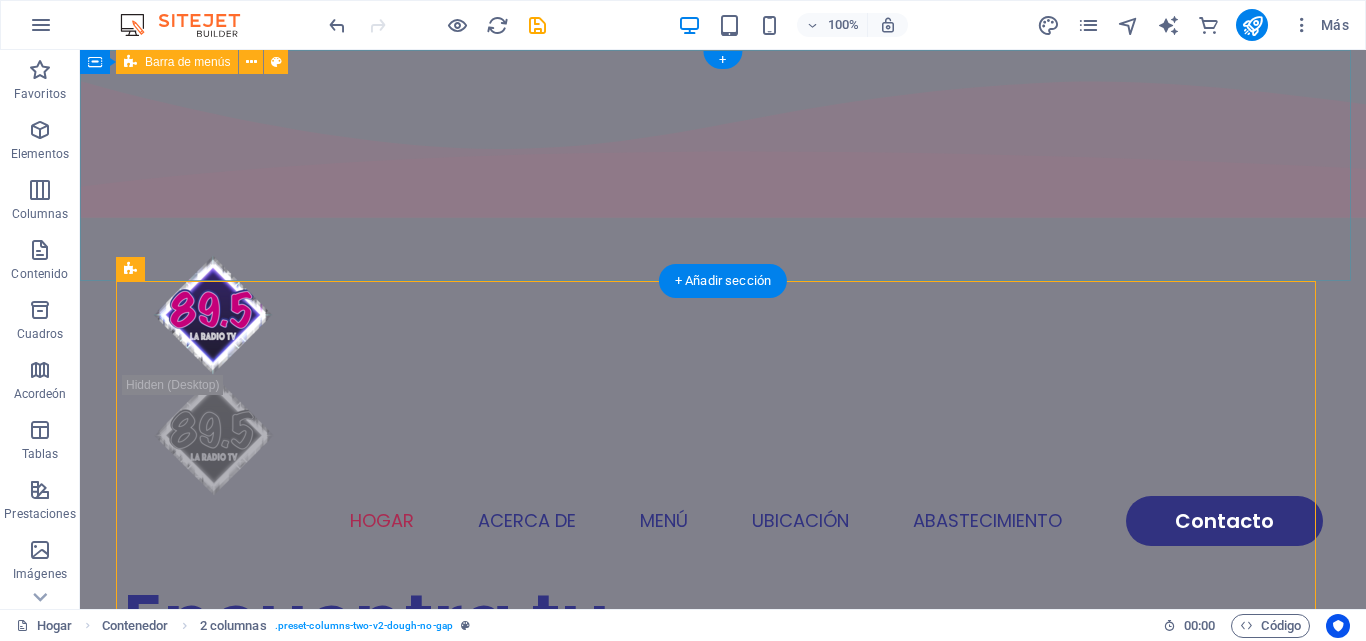 click on "Hogar Acerca de Menú Ubicación Abastecimiento Contacto" at bounding box center (723, 400) 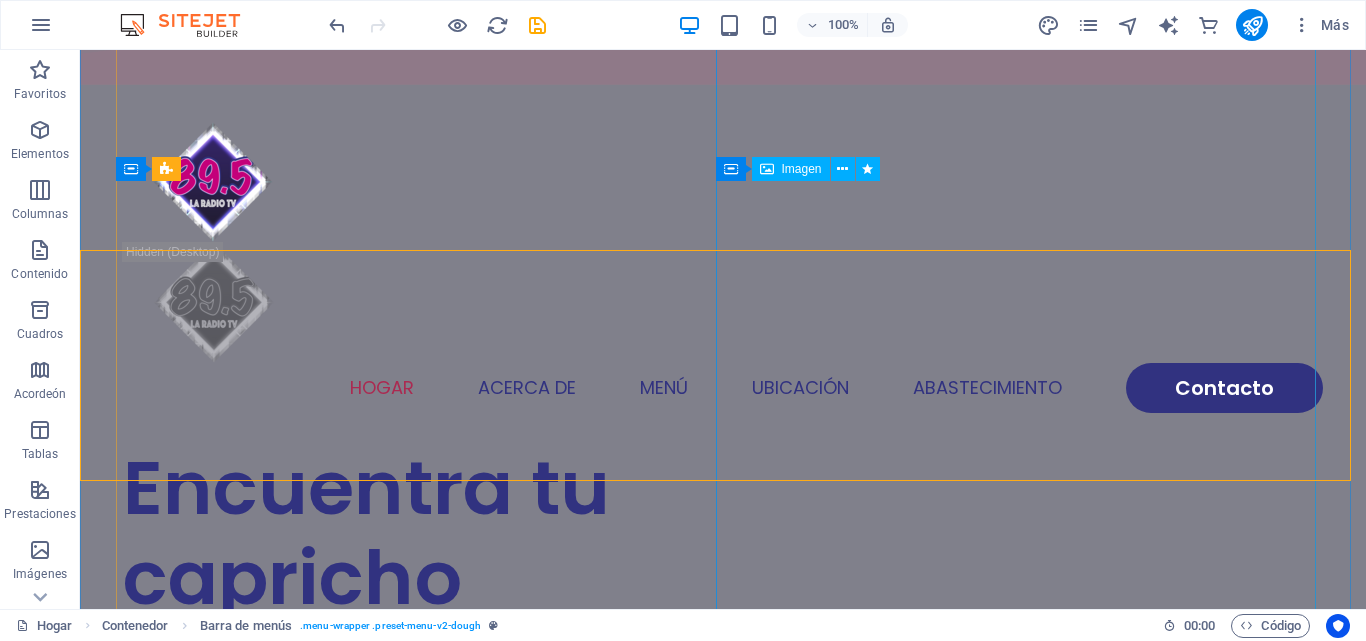 scroll, scrollTop: 100, scrollLeft: 0, axis: vertical 